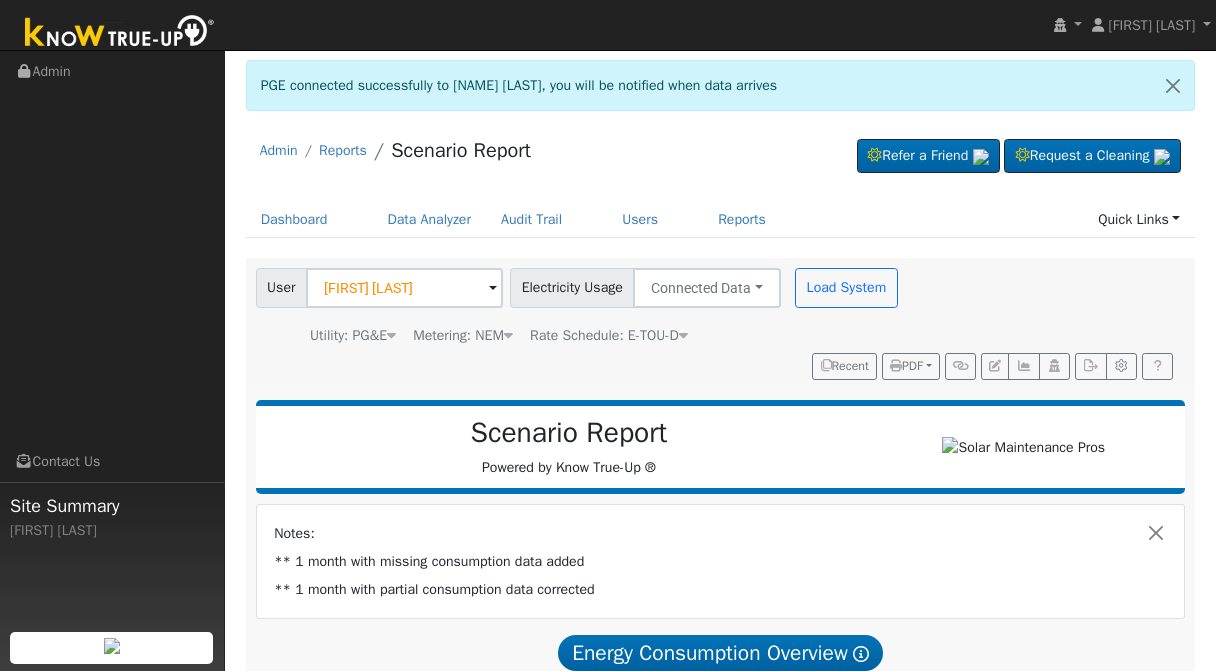 scroll, scrollTop: 0, scrollLeft: 0, axis: both 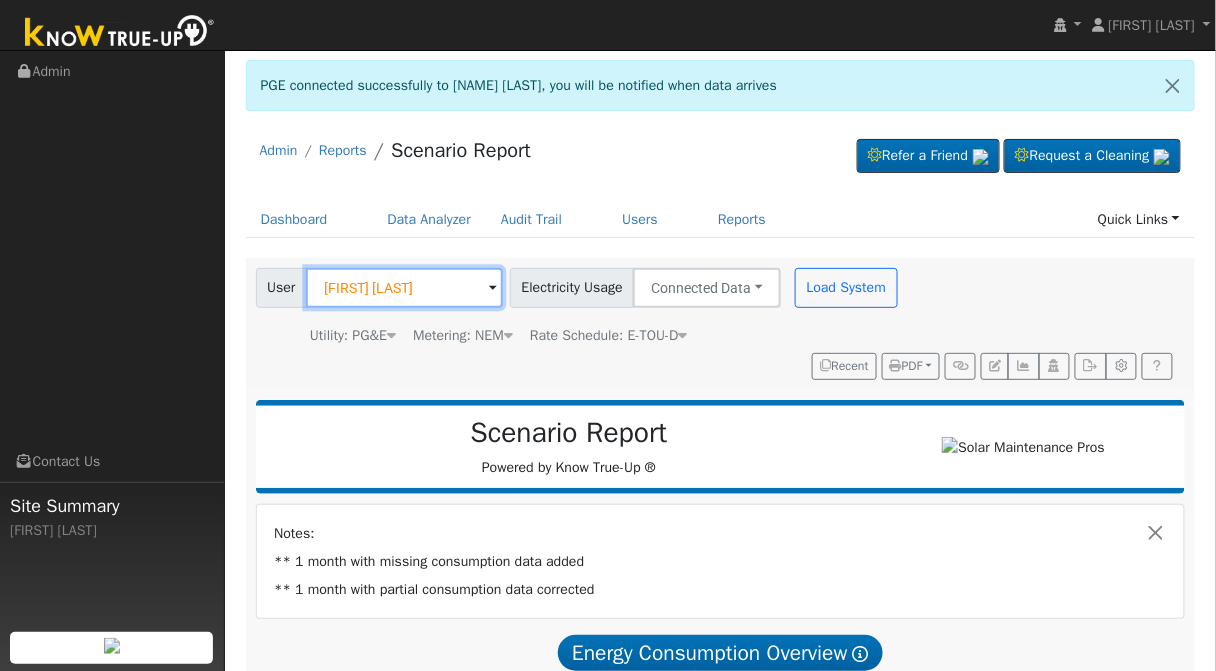click on "[FIRST] [LAST]" at bounding box center [404, 288] 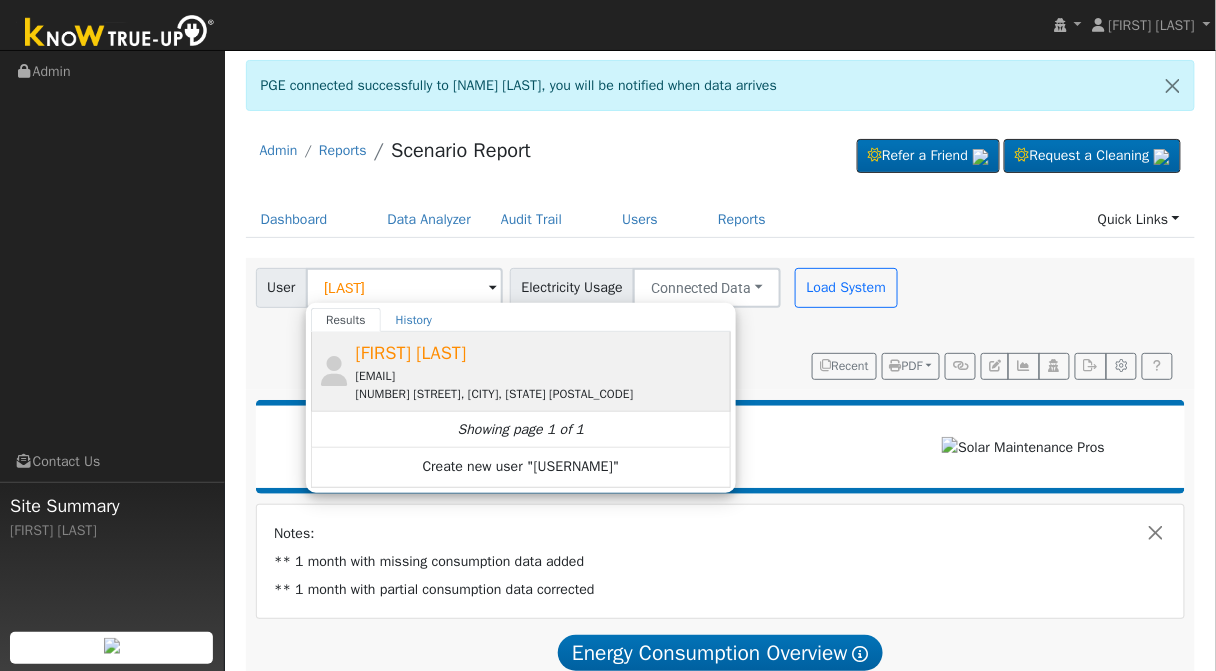 click on "[FIRST] [LAST]" at bounding box center (411, 353) 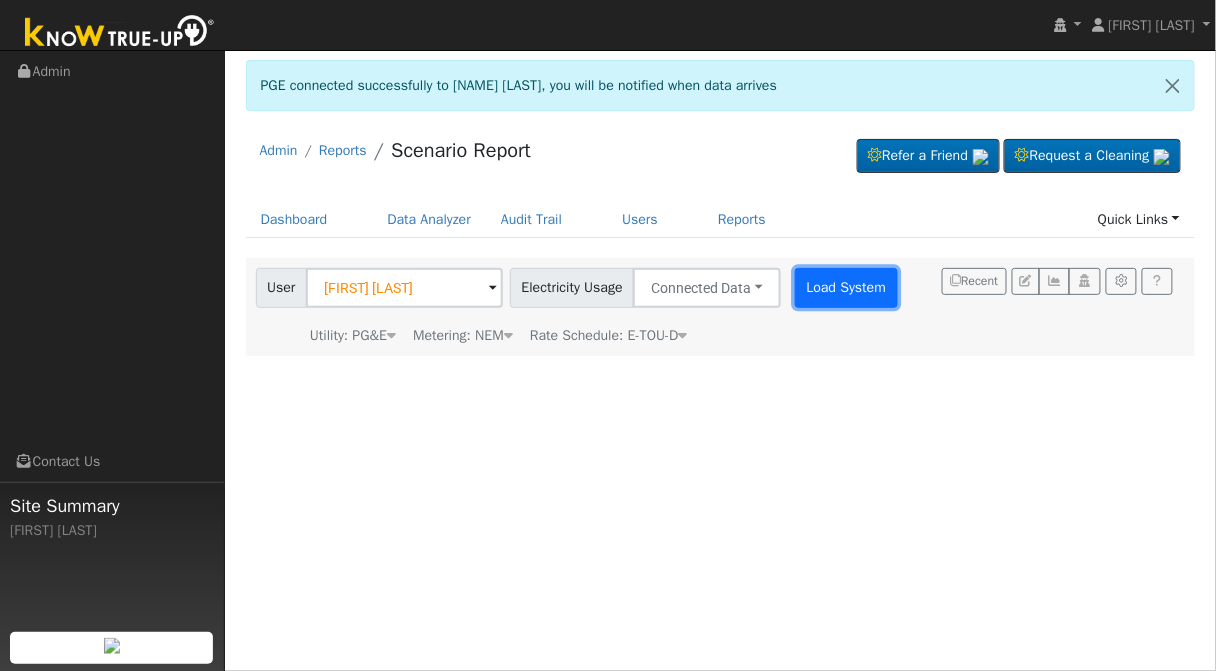 click on "Load System" at bounding box center [846, 288] 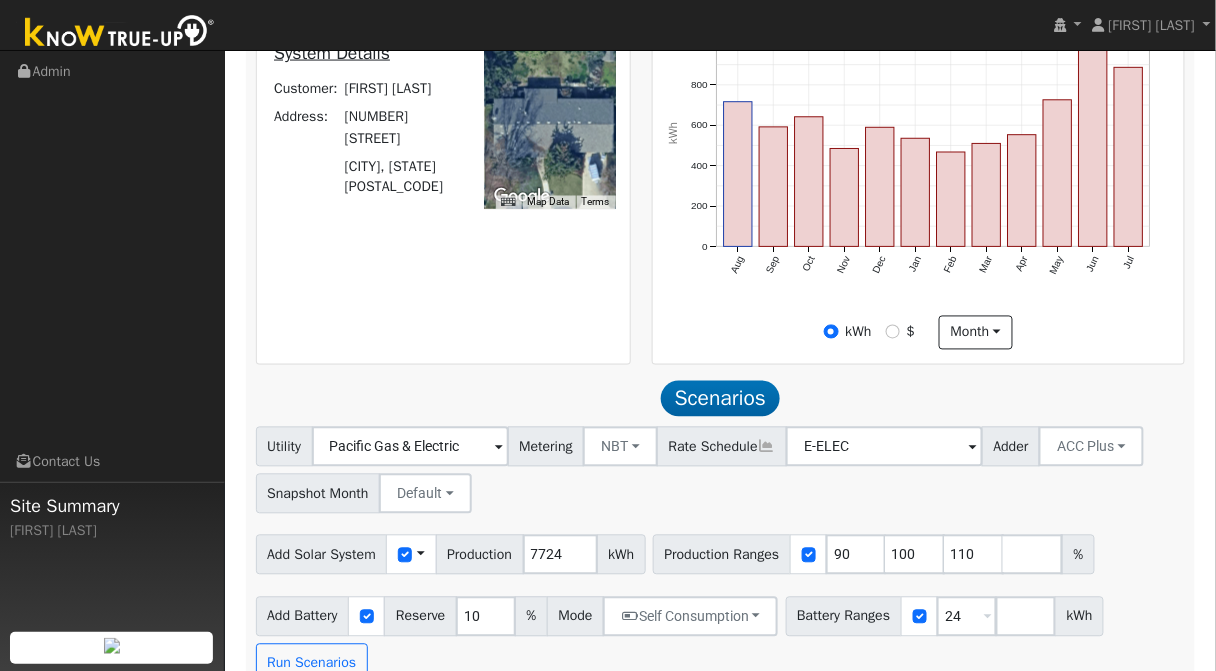 scroll, scrollTop: 812, scrollLeft: 0, axis: vertical 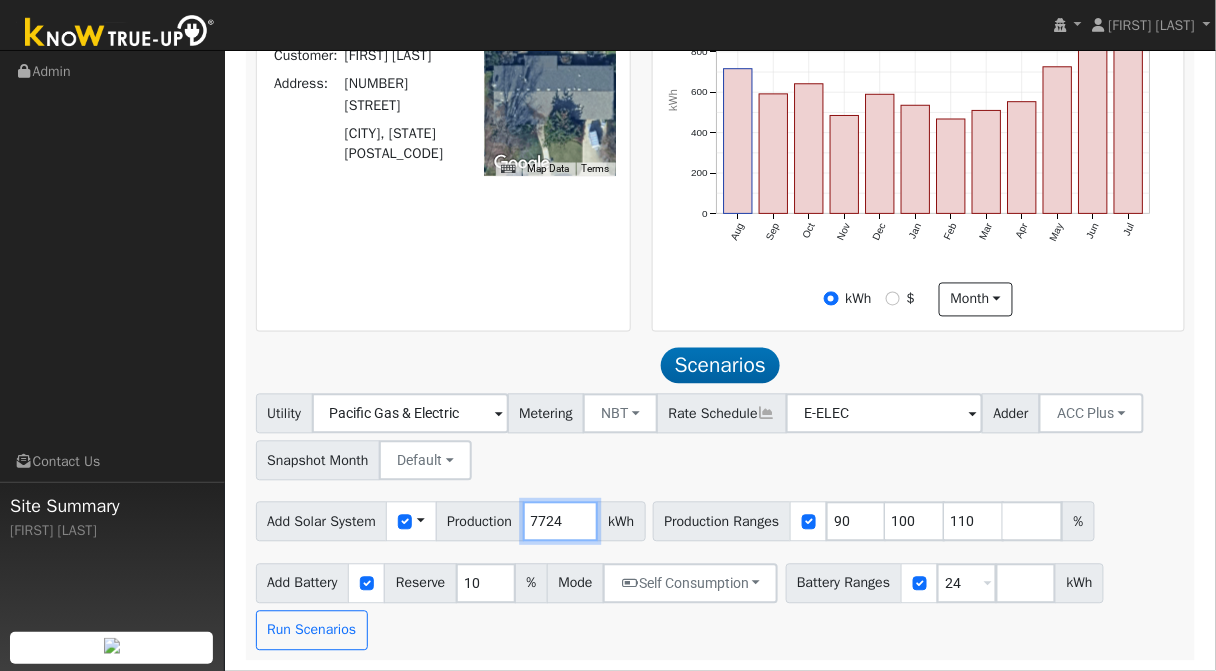 click on "7724" at bounding box center [560, 522] 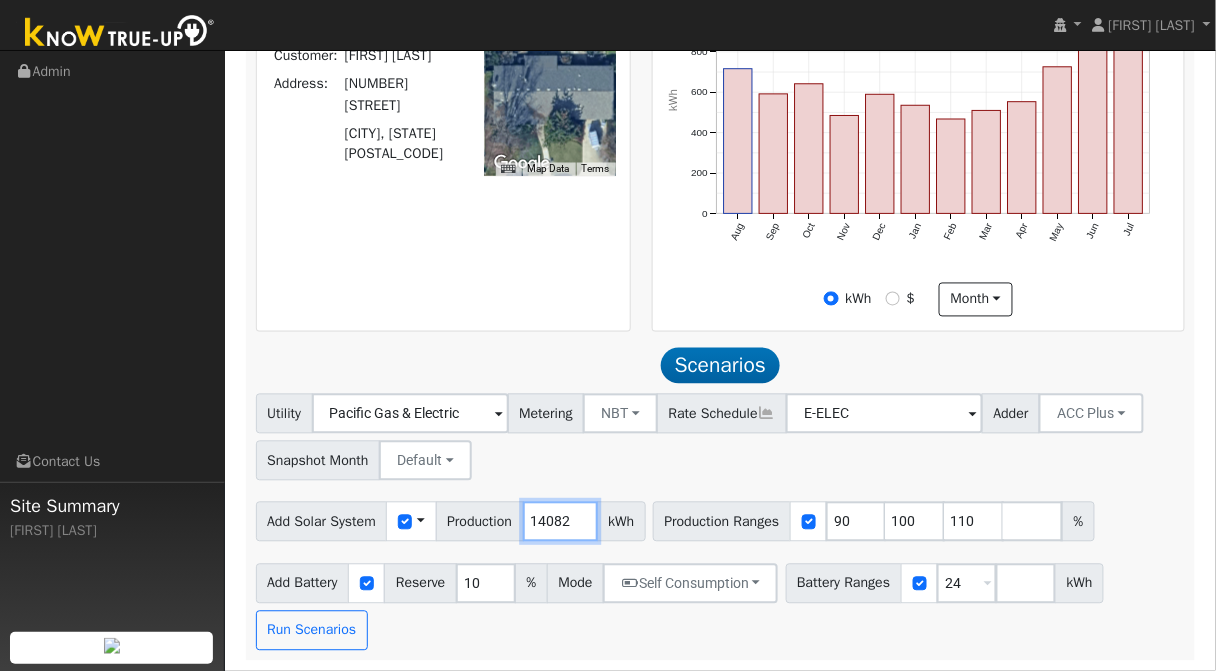 type on "14082" 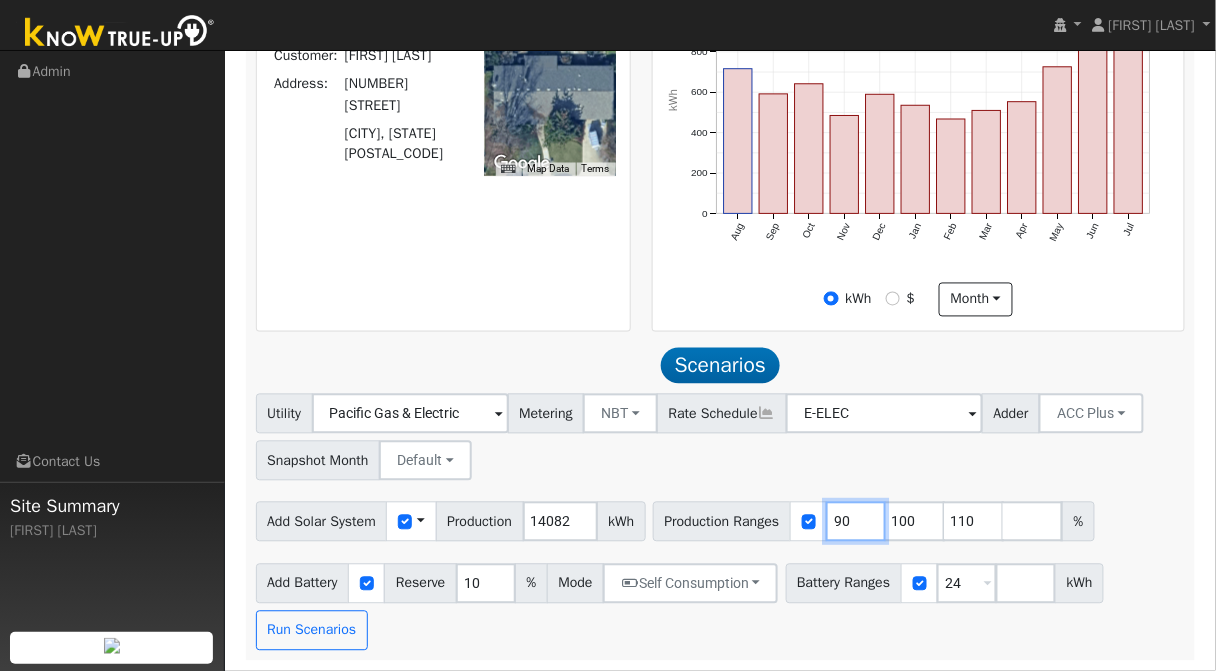 click on "90" at bounding box center [856, 522] 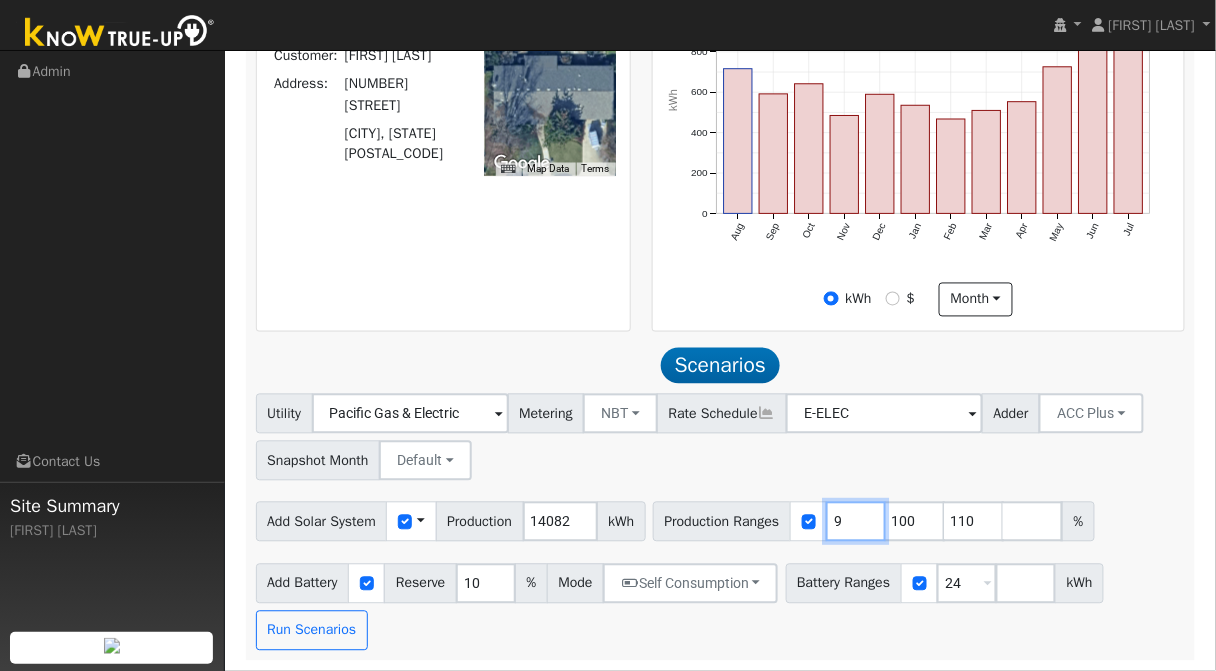 type on "100" 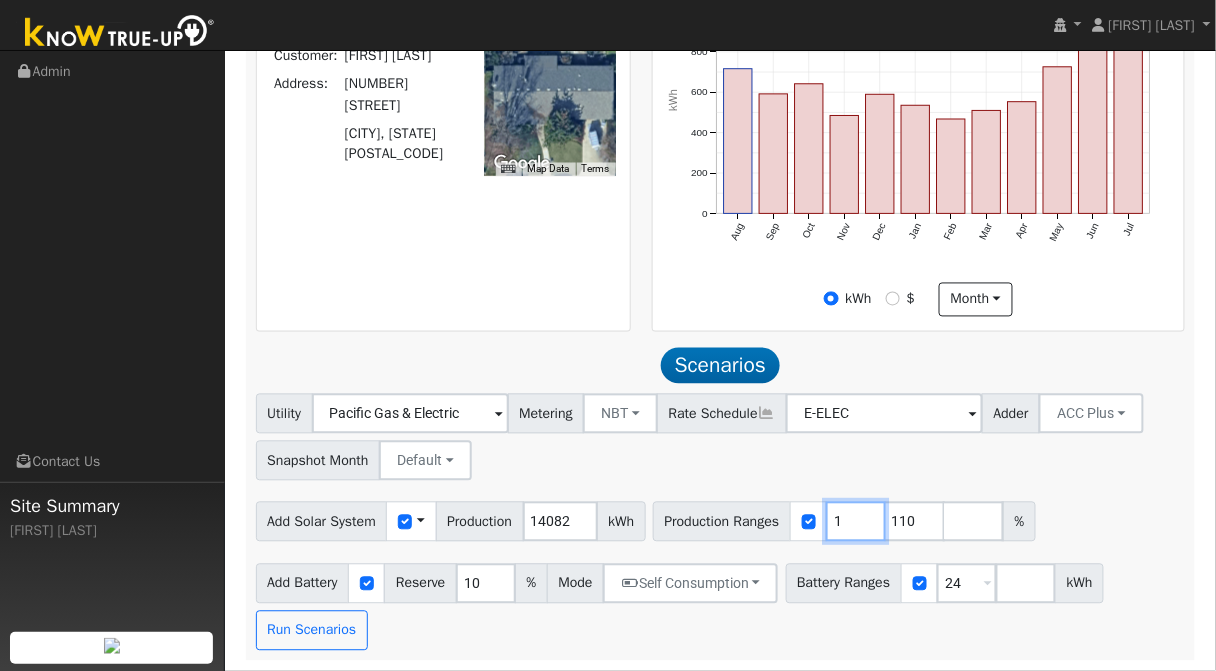 type on "110" 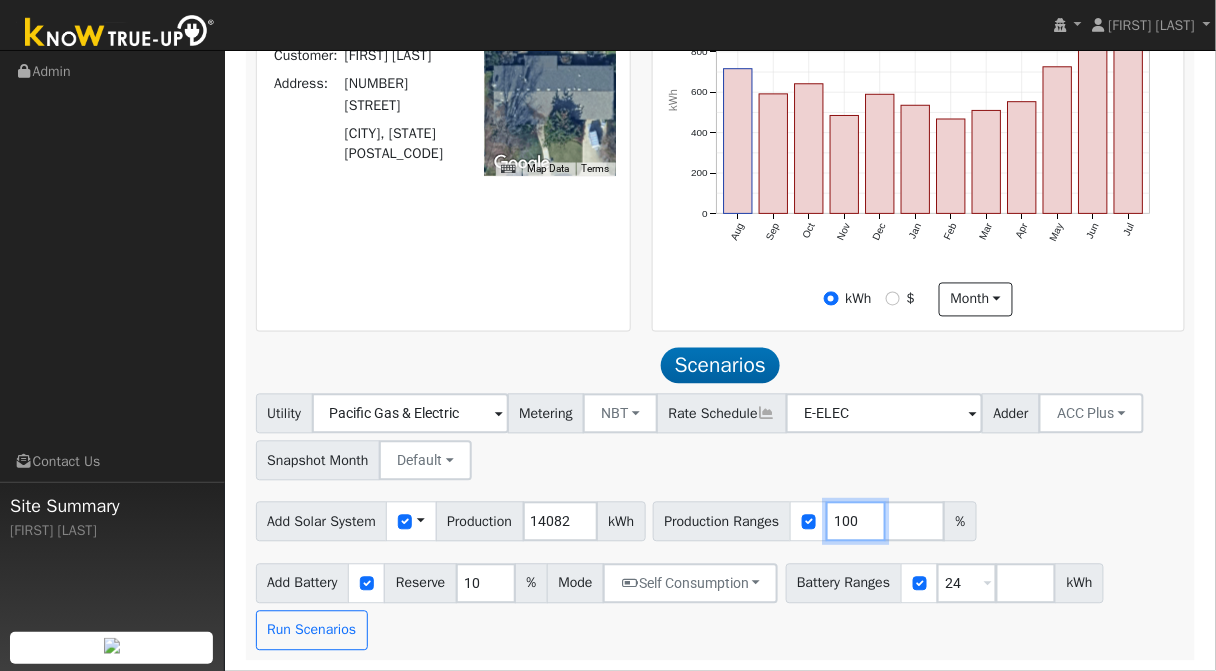 type on "100" 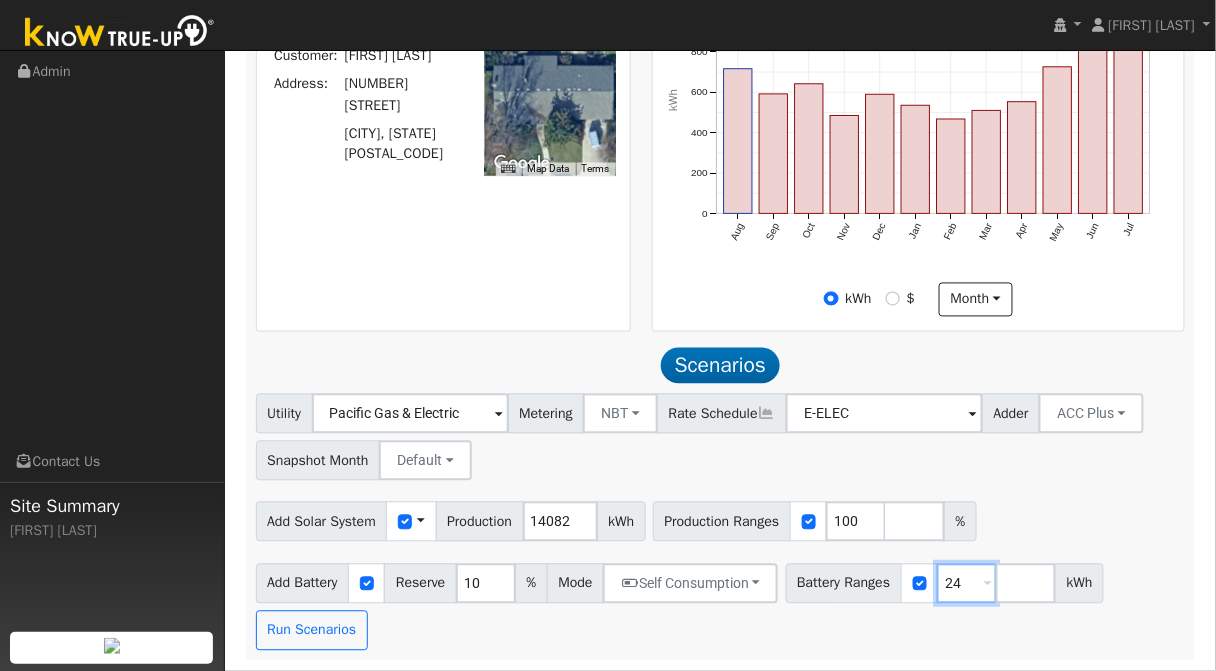 click on "24" at bounding box center [967, 584] 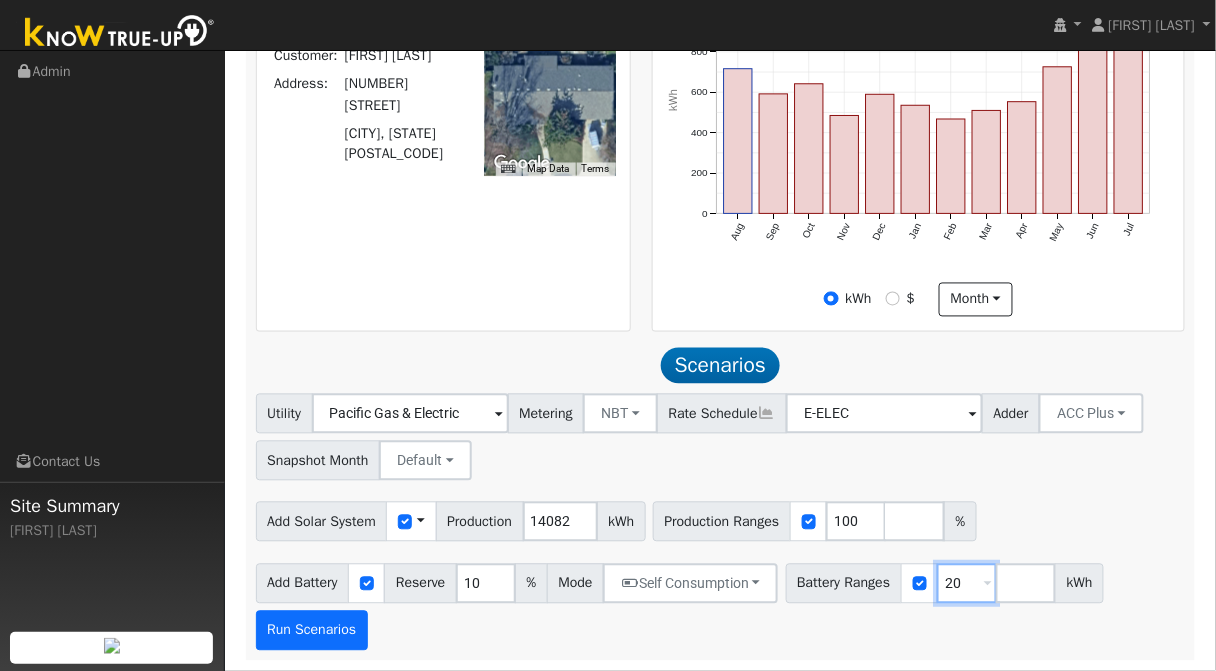 type on "20" 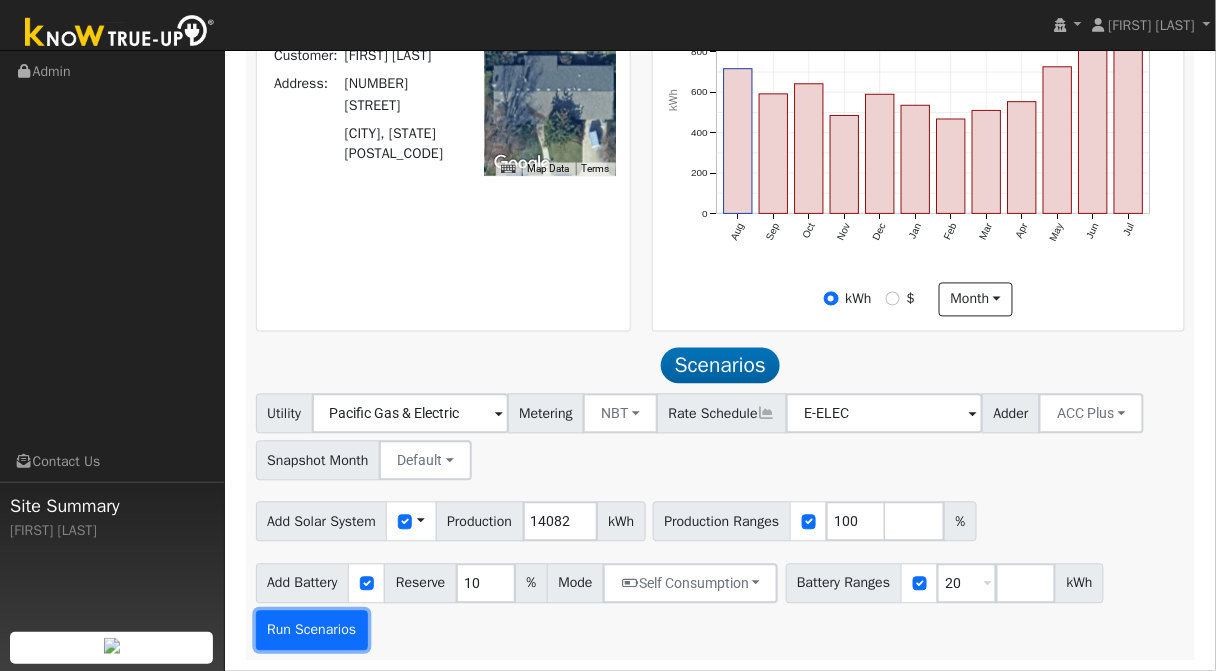 click on "Run Scenarios" at bounding box center [312, 631] 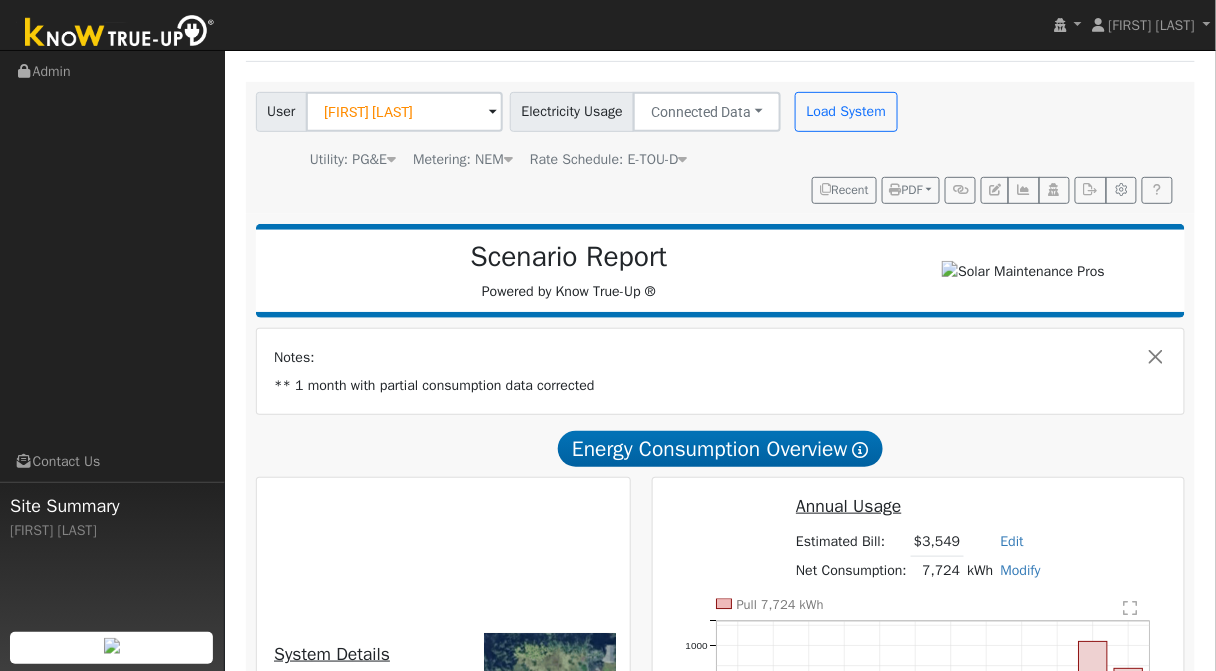 scroll, scrollTop: 0, scrollLeft: 0, axis: both 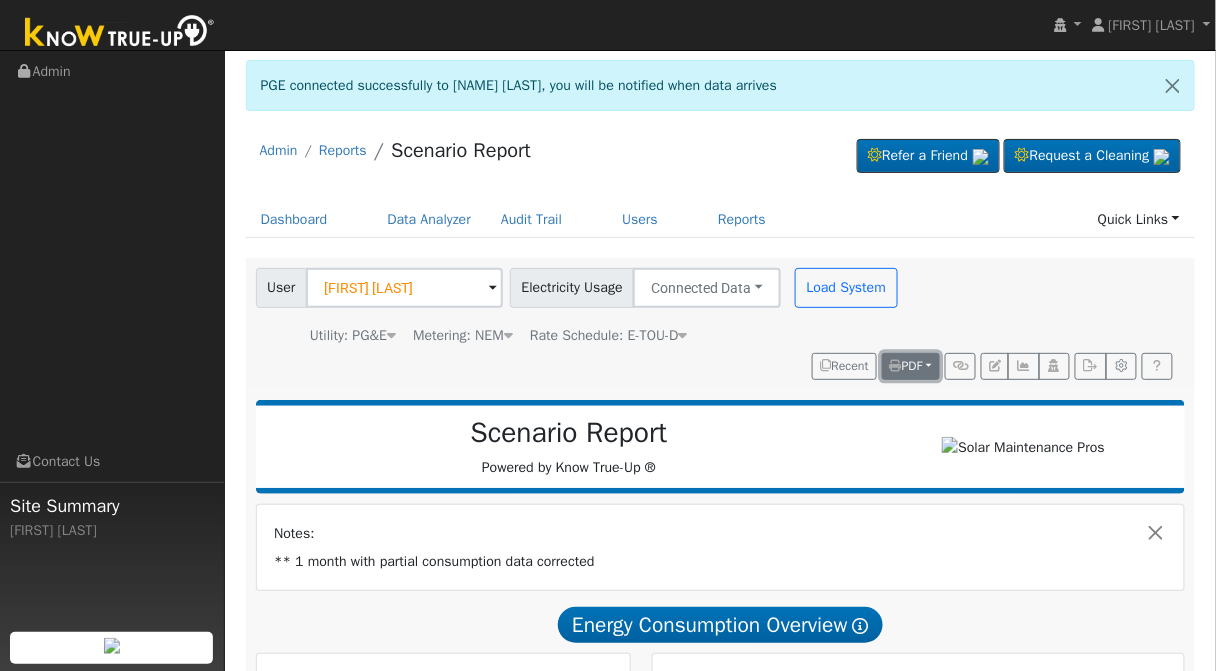 click on "PDF" at bounding box center (911, 367) 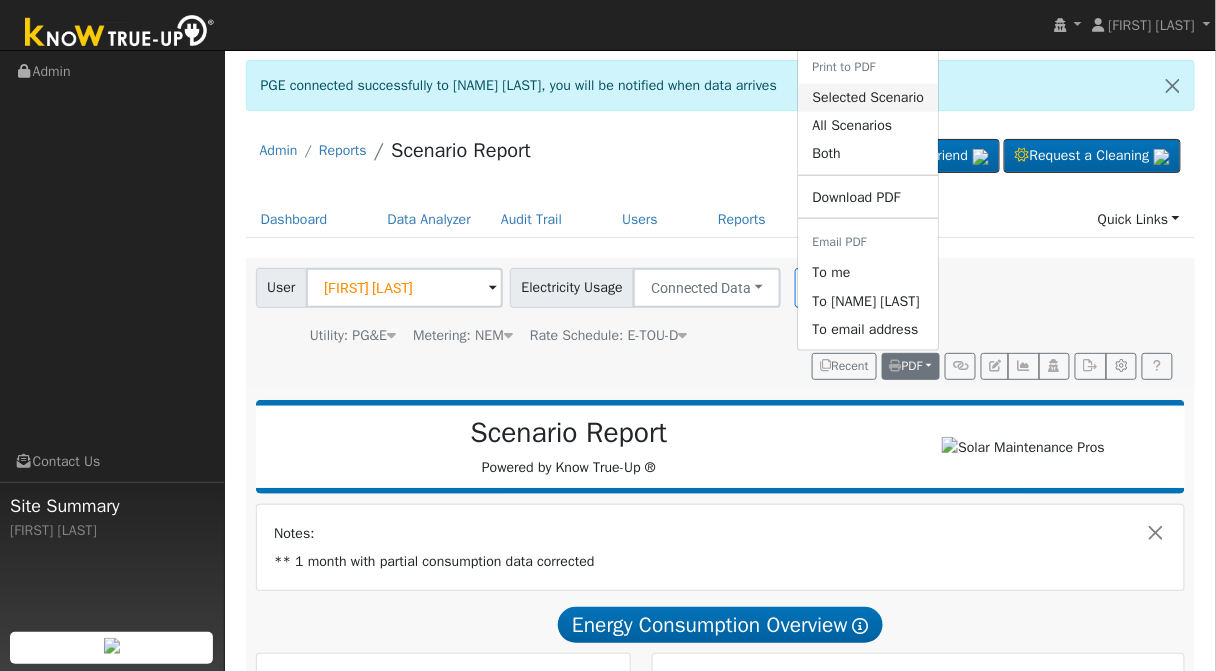 click on "Selected Scenario" at bounding box center [869, 97] 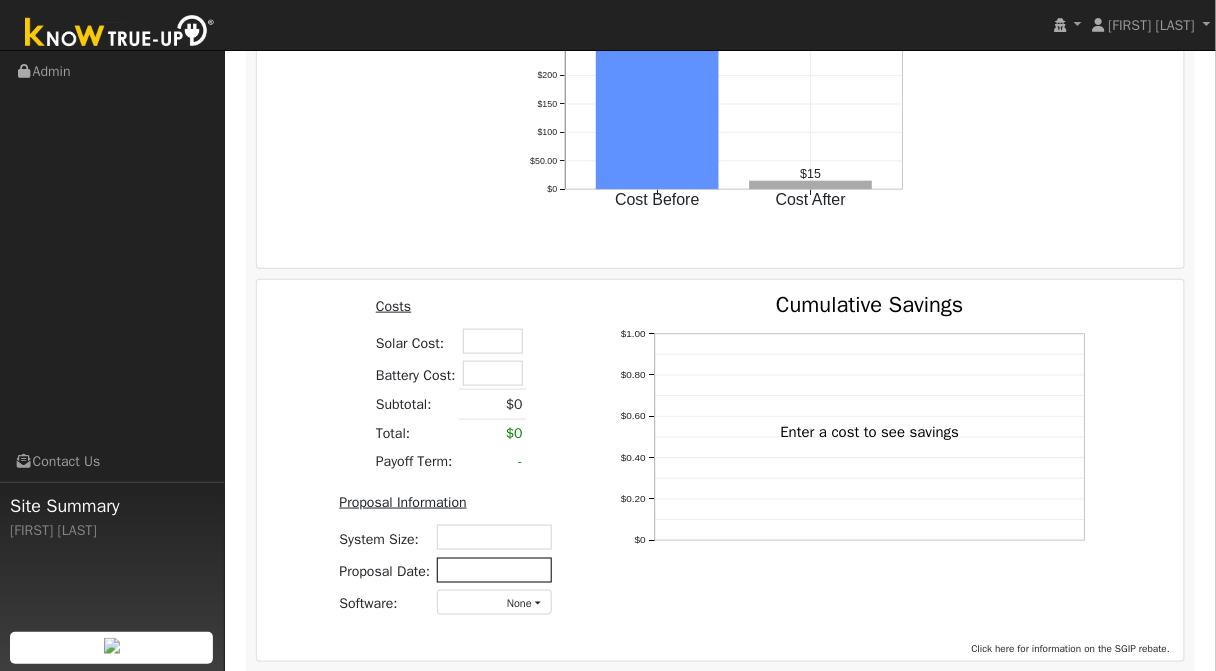 scroll, scrollTop: 2352, scrollLeft: 0, axis: vertical 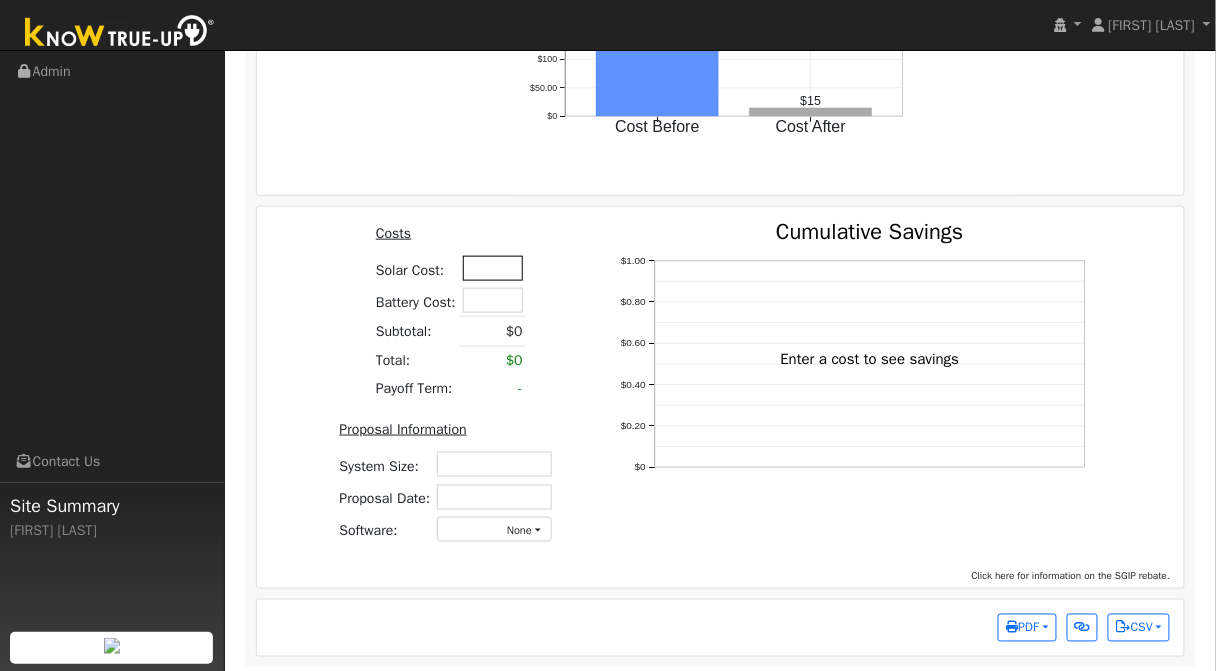 click at bounding box center [493, 268] 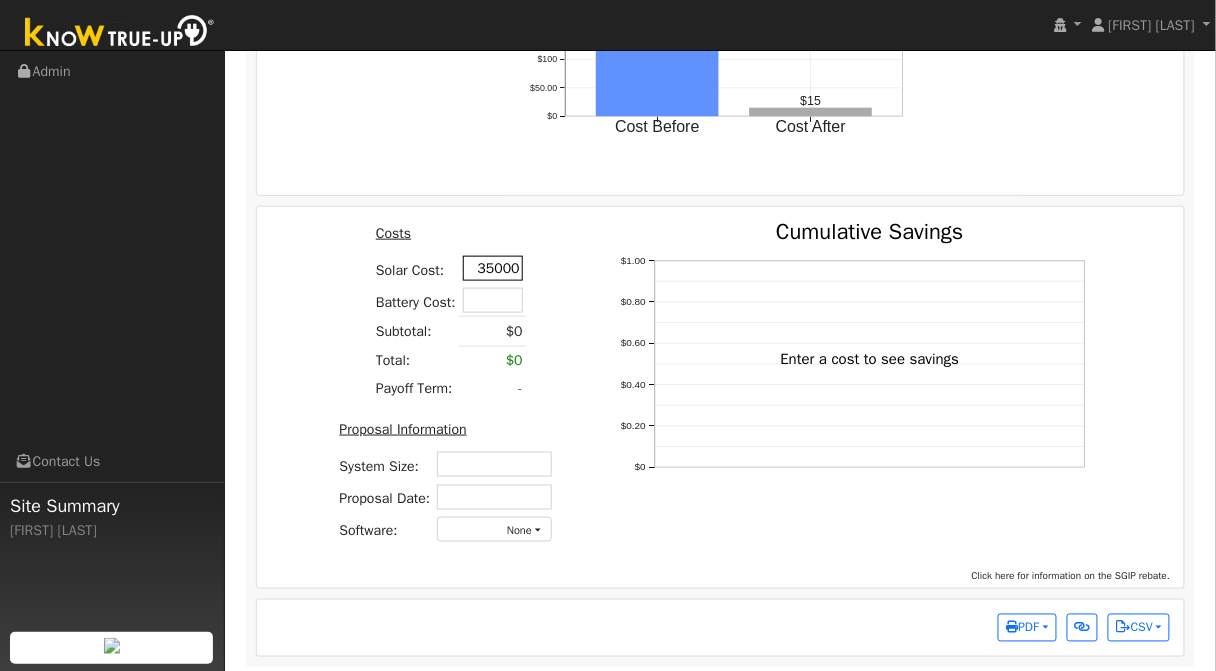 type on "$35,000" 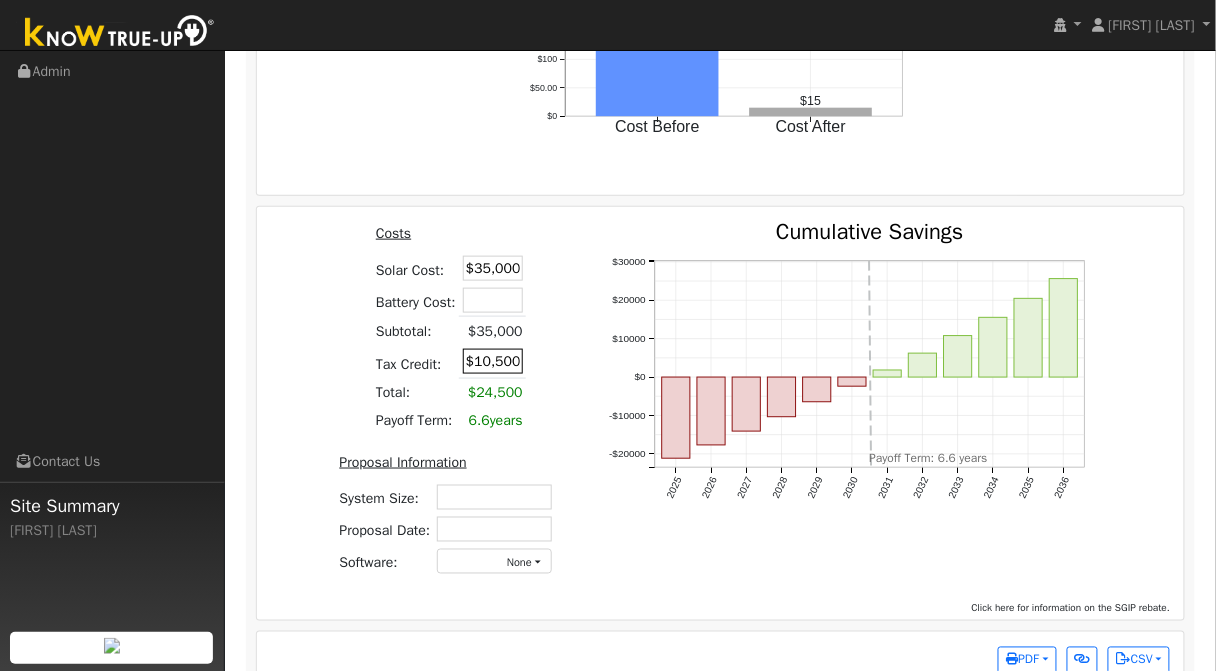 click on "$10,500" at bounding box center [493, 361] 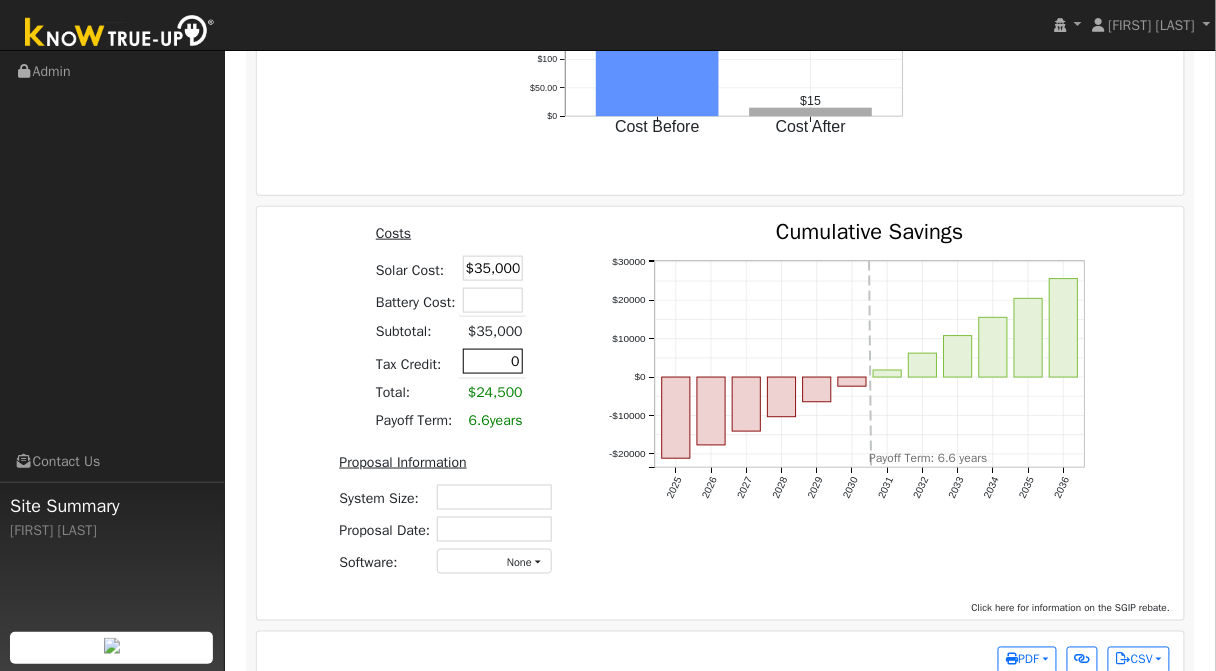type on "$0" 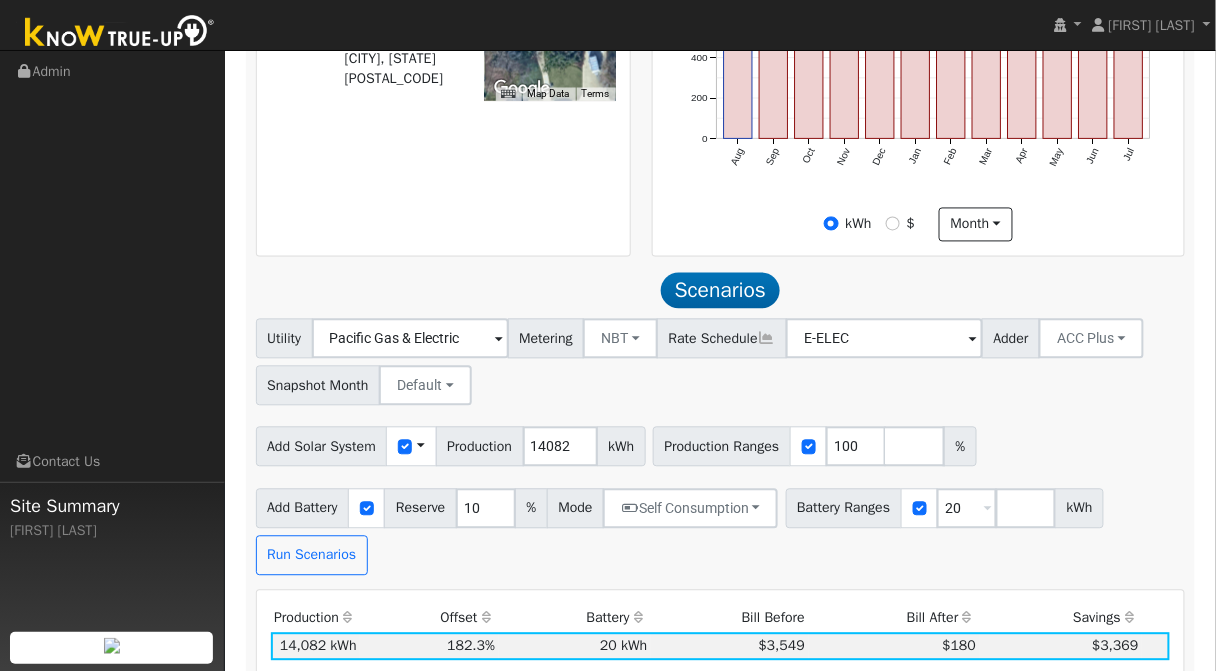 scroll, scrollTop: 0, scrollLeft: 0, axis: both 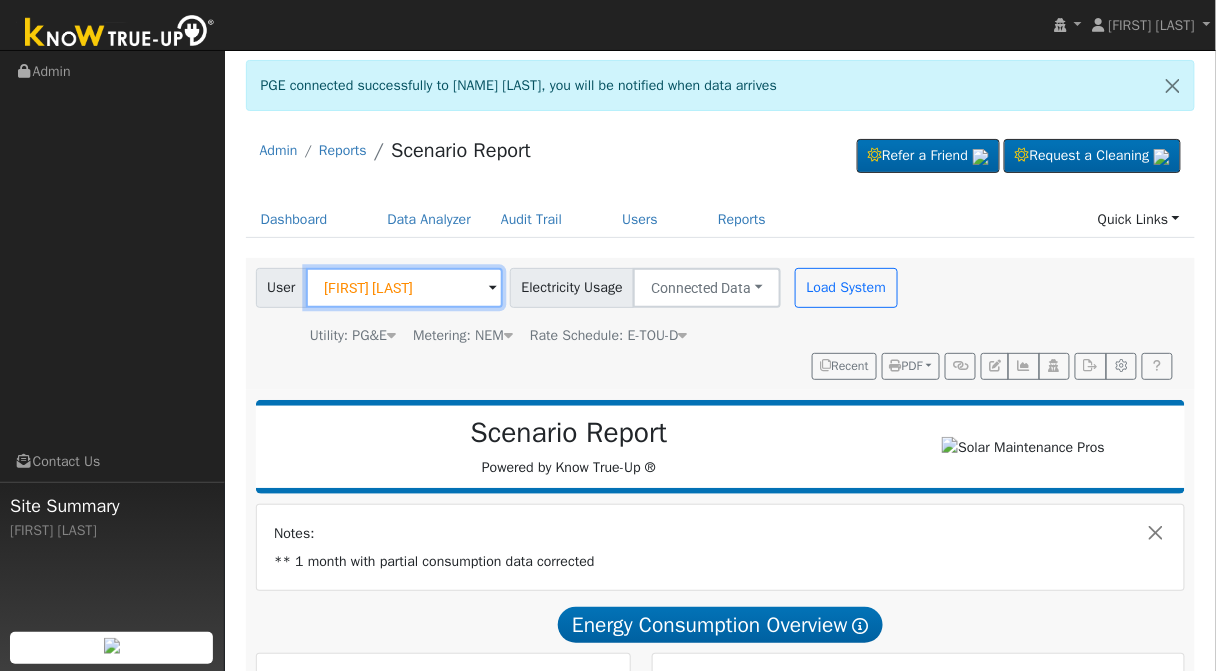click on "[FIRST] [LAST]" at bounding box center [404, 288] 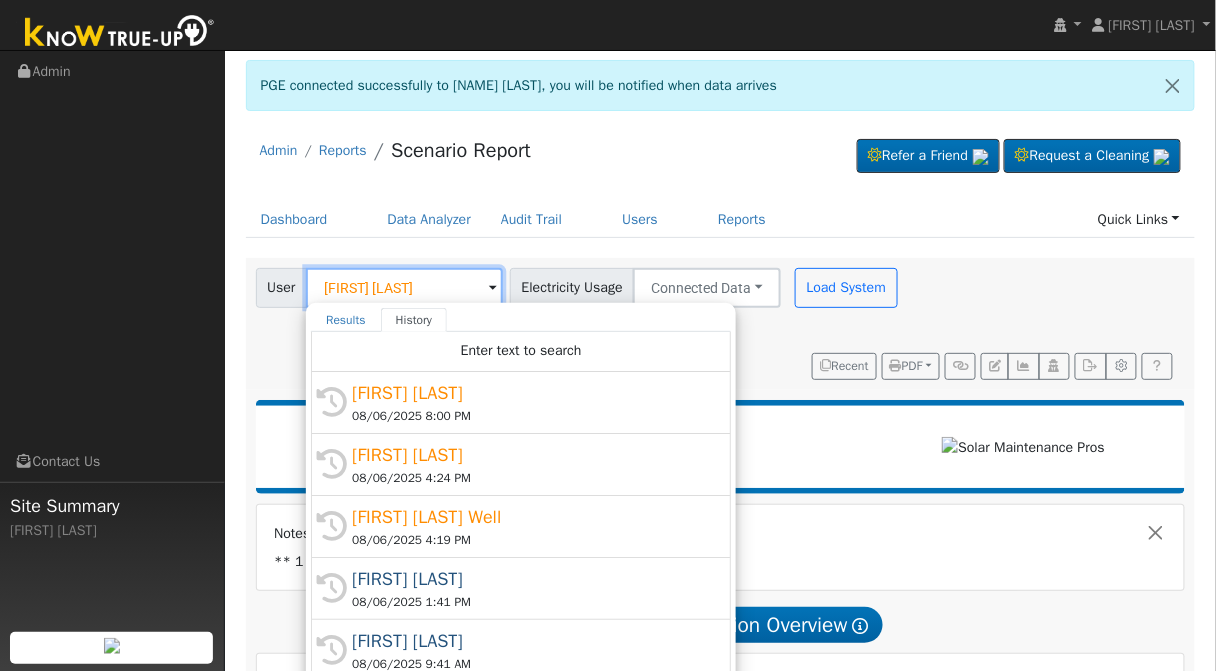 click on "[FIRST] [LAST]" at bounding box center (404, 288) 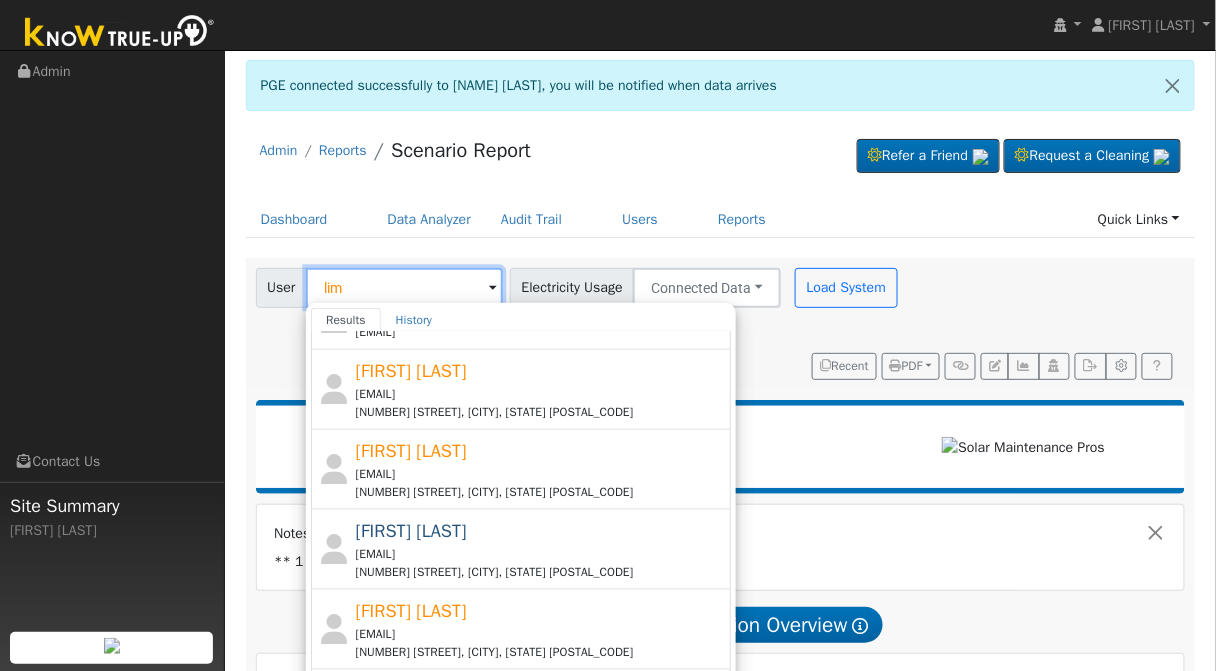 scroll, scrollTop: 721, scrollLeft: 0, axis: vertical 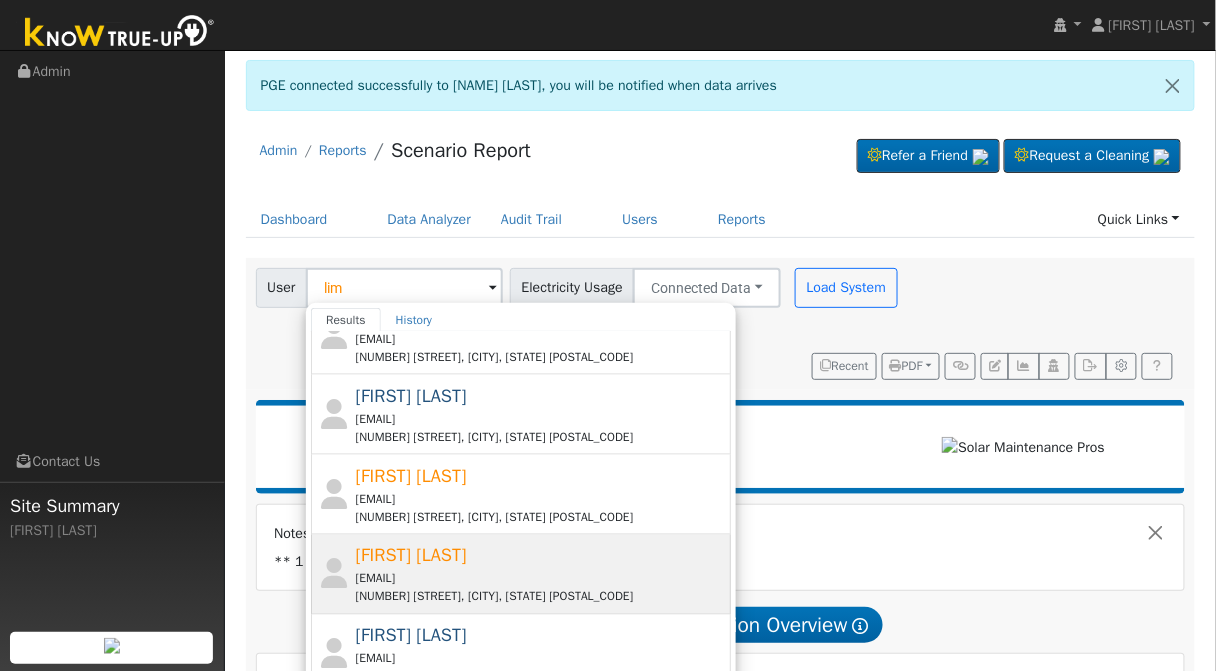 click on "Buntheng Lim b_lim5774@yahoo.com 3536 East Donner Avenue, Fresno, CA 93726" at bounding box center (541, 574) 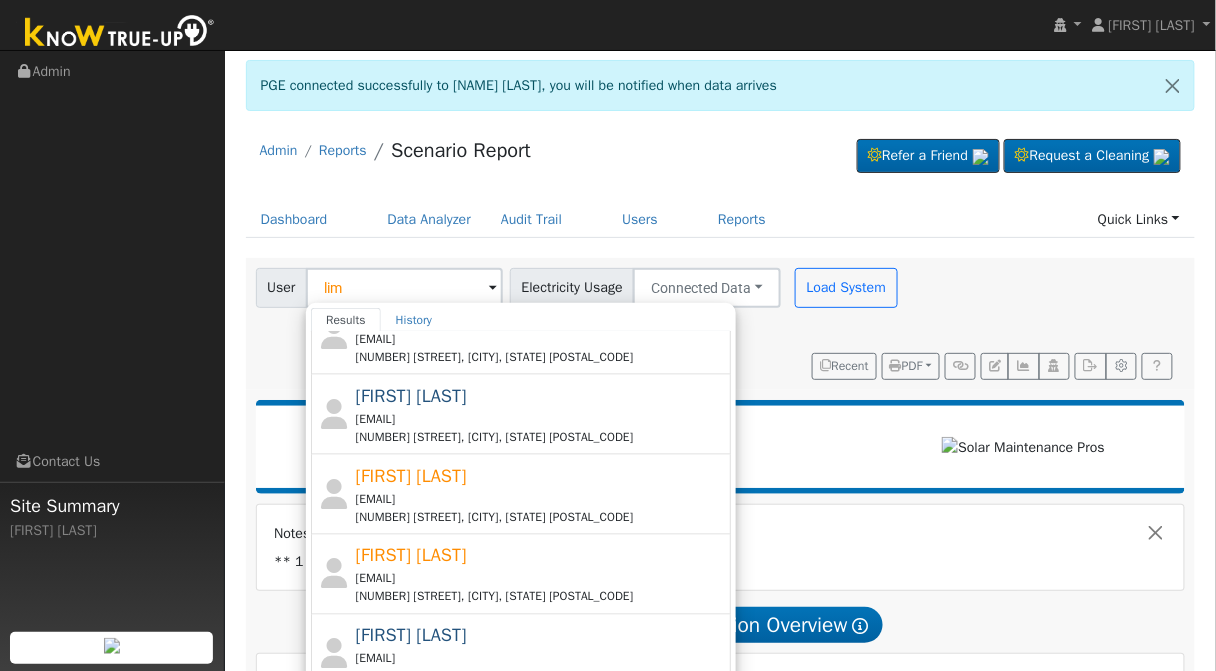 type on "[FIRST] [LAST]" 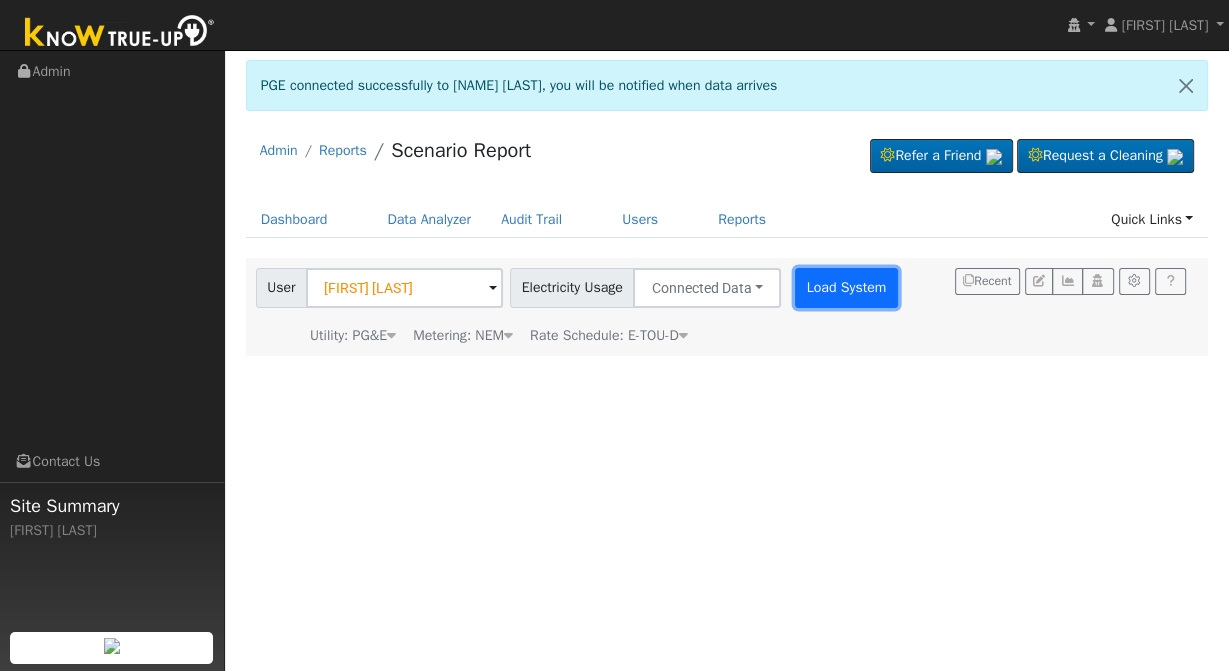 click on "Load System" at bounding box center [846, 288] 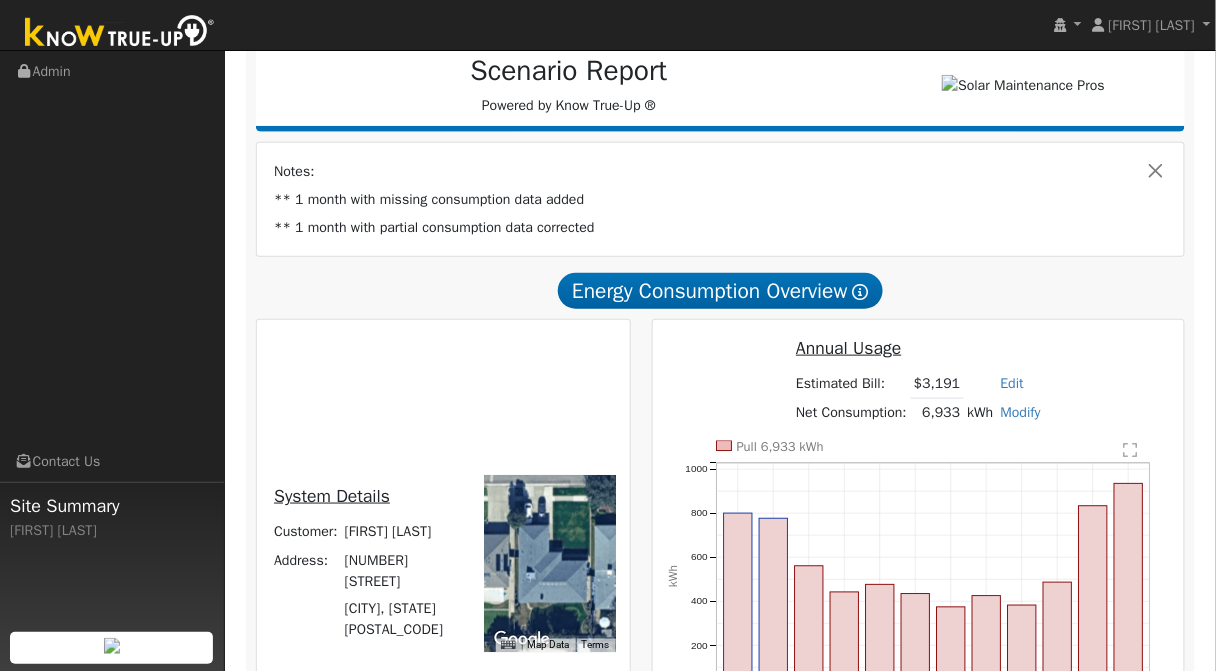 scroll, scrollTop: 586, scrollLeft: 0, axis: vertical 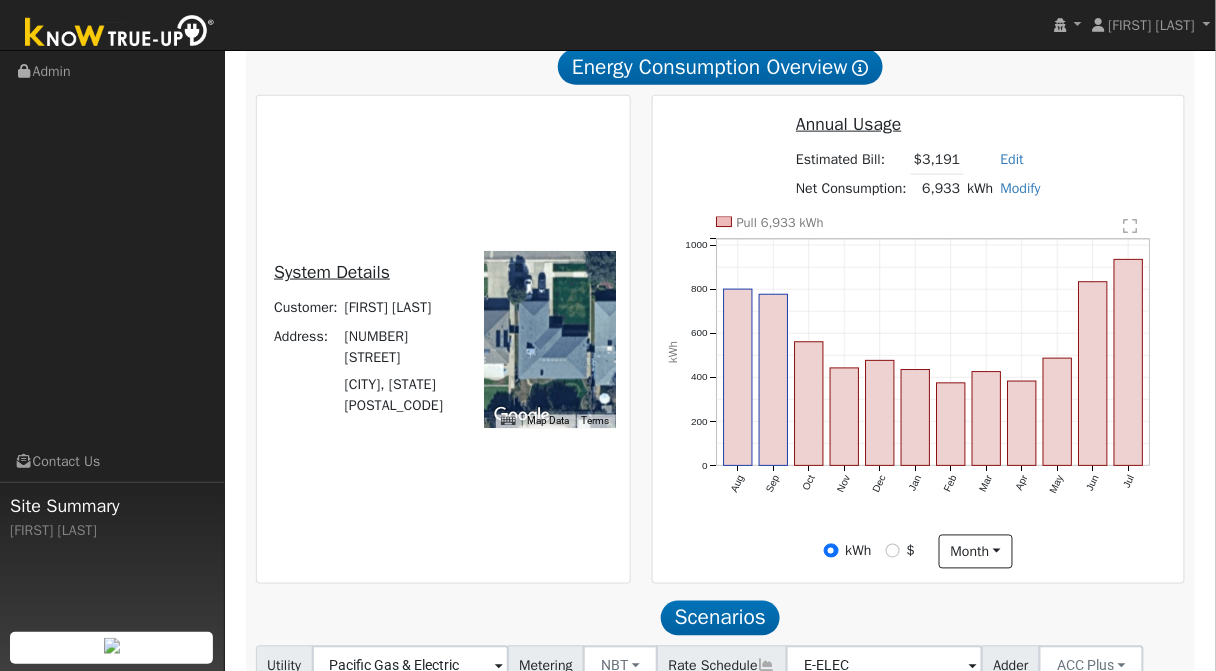 click on "Modify" at bounding box center (1021, 188) 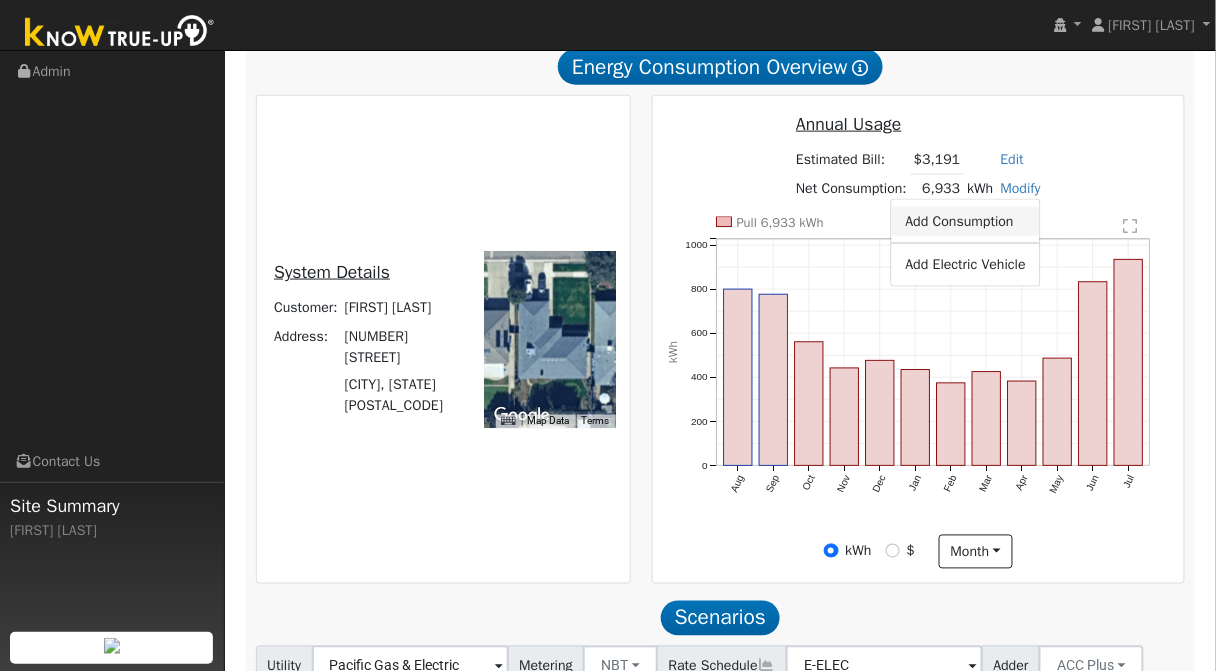 click on "Add Consumption" at bounding box center (966, 221) 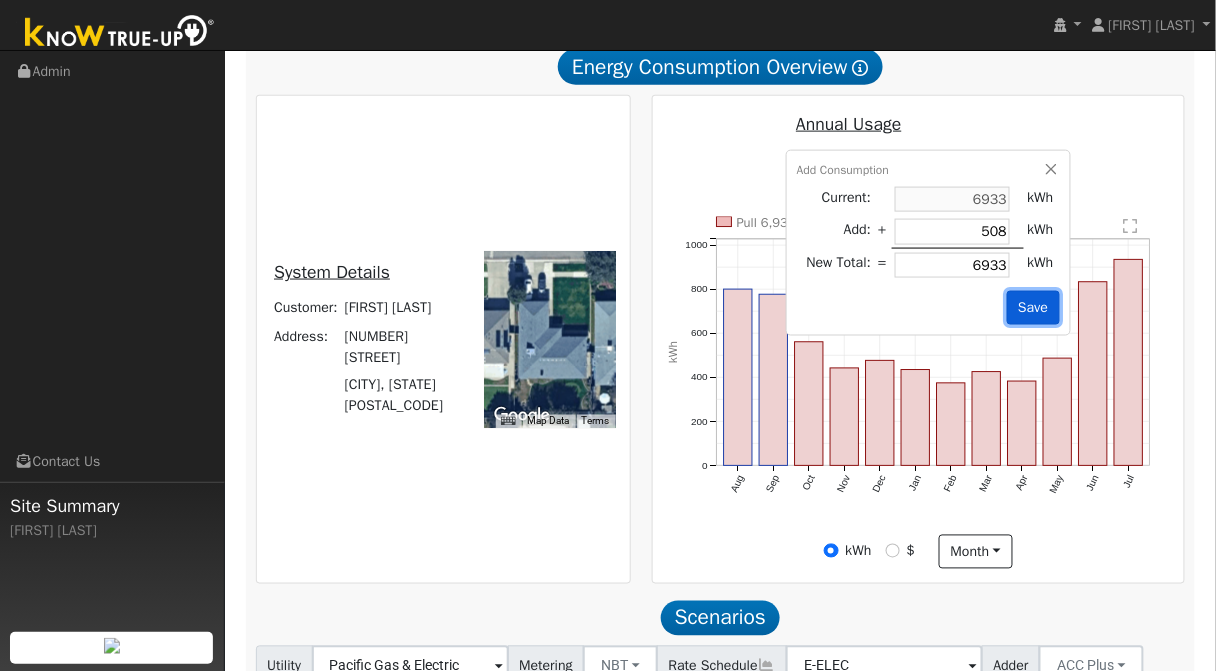 click on "Save" at bounding box center [1033, 308] 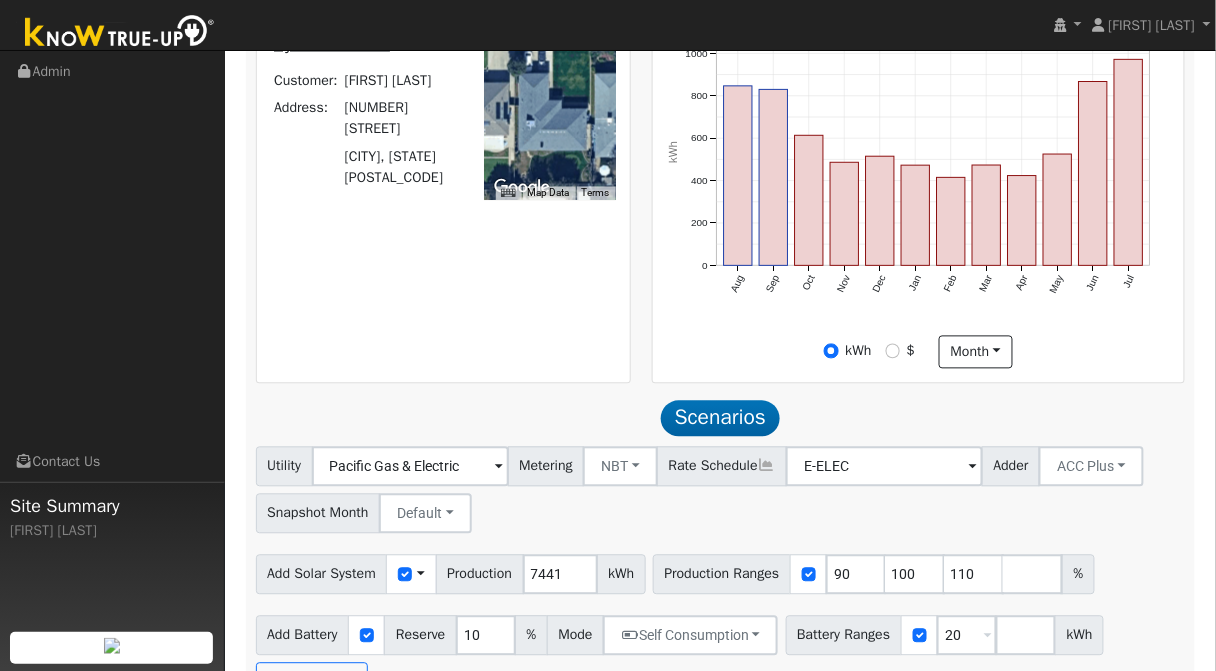 scroll, scrollTop: 897, scrollLeft: 0, axis: vertical 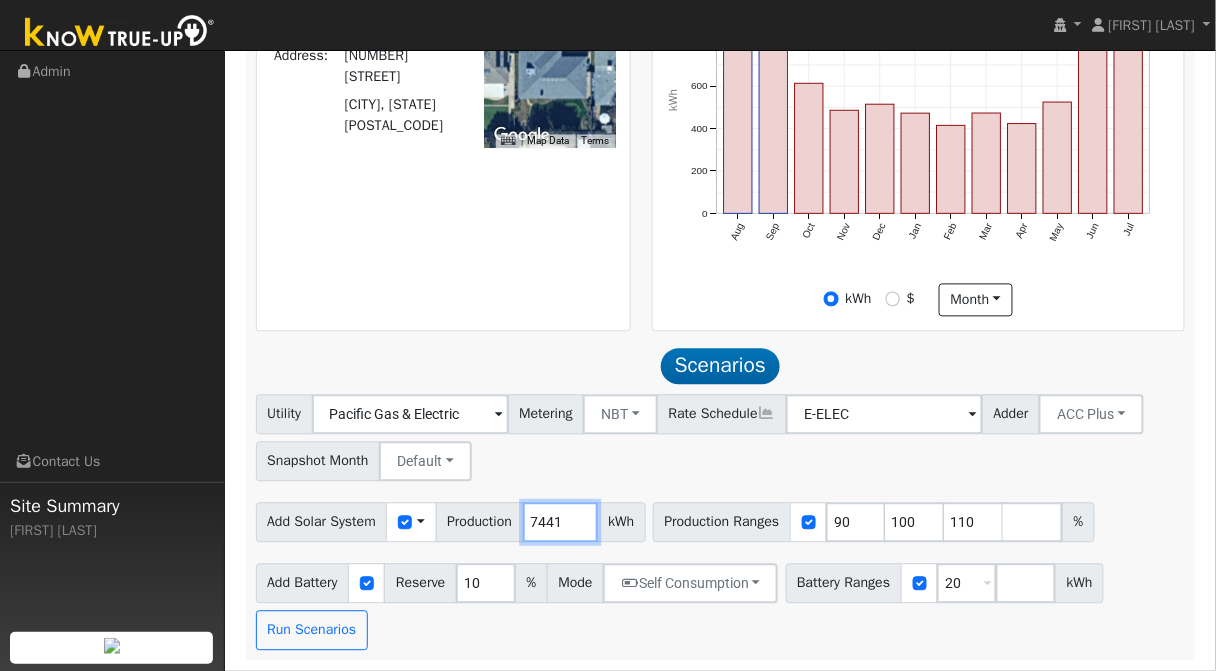 click on "7441" at bounding box center (560, 523) 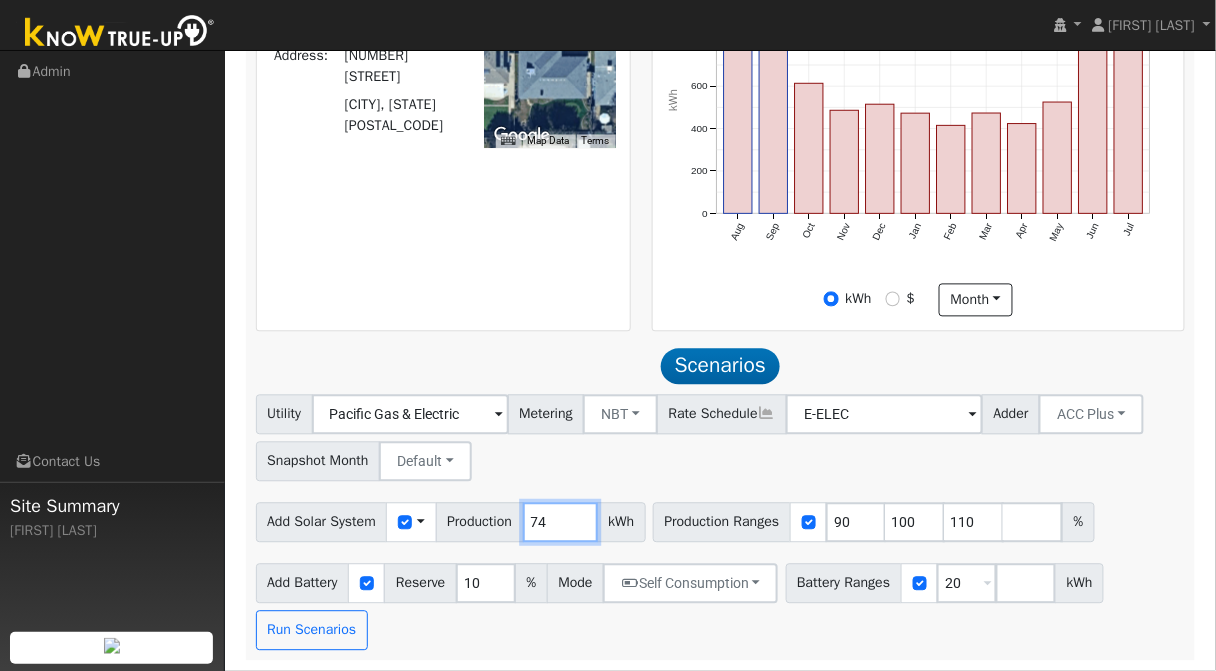 type on "7" 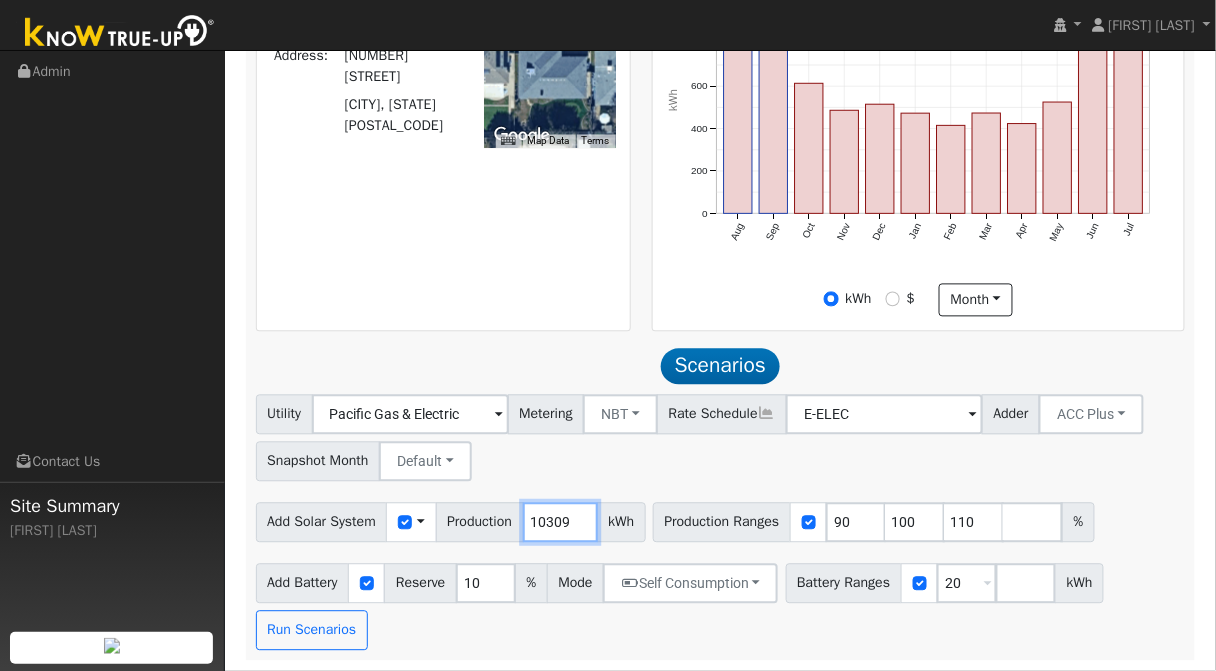 type on "10309" 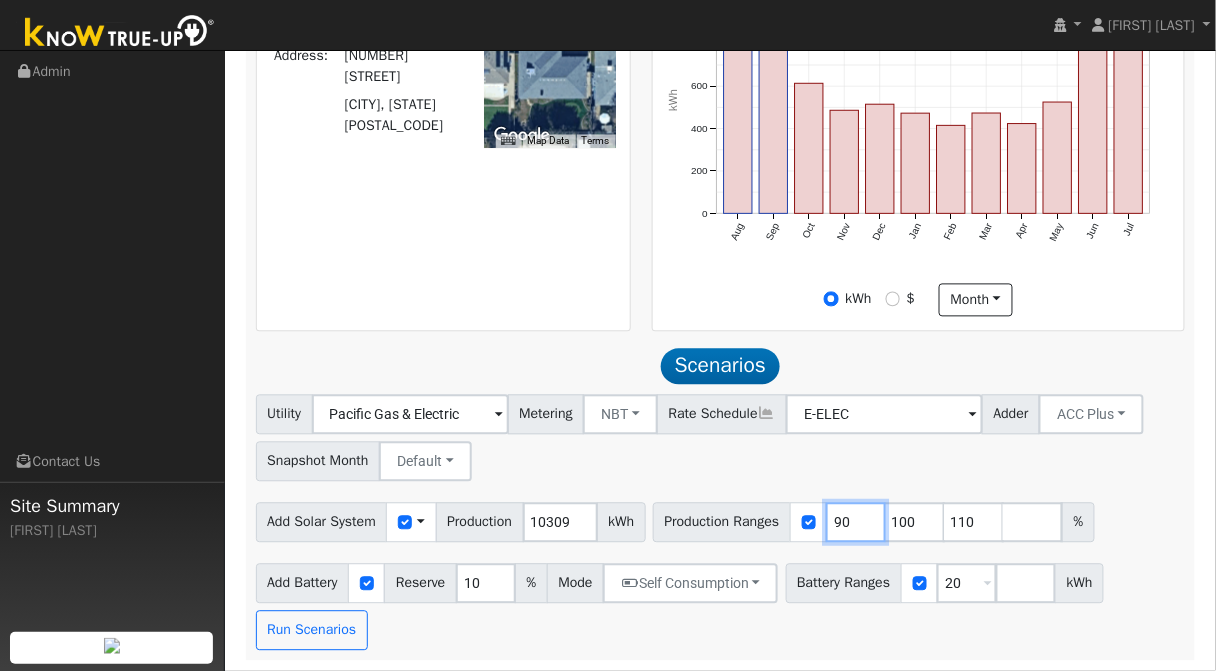 click on "90" at bounding box center [856, 523] 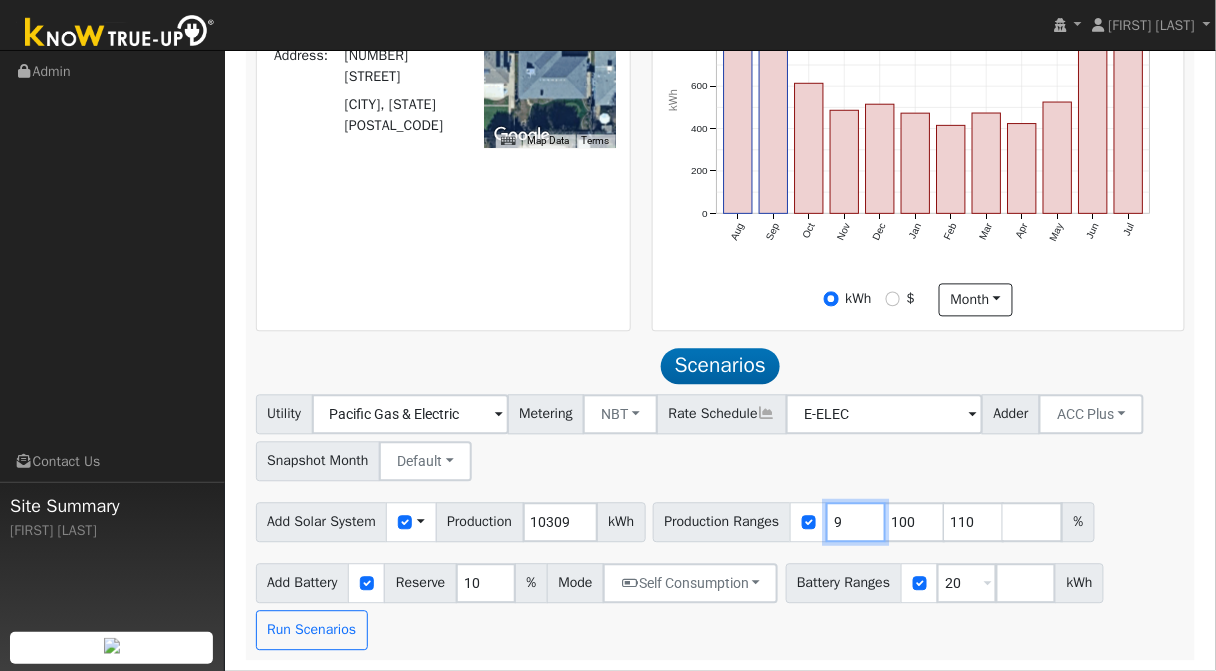 type on "100" 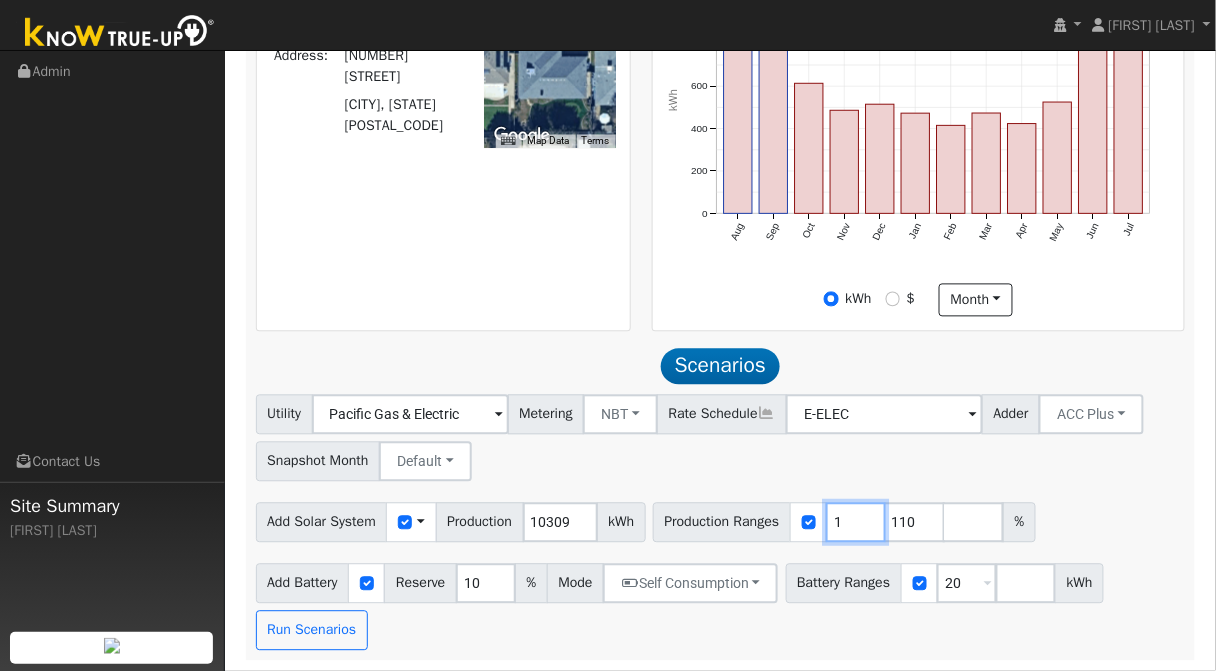 type on "110" 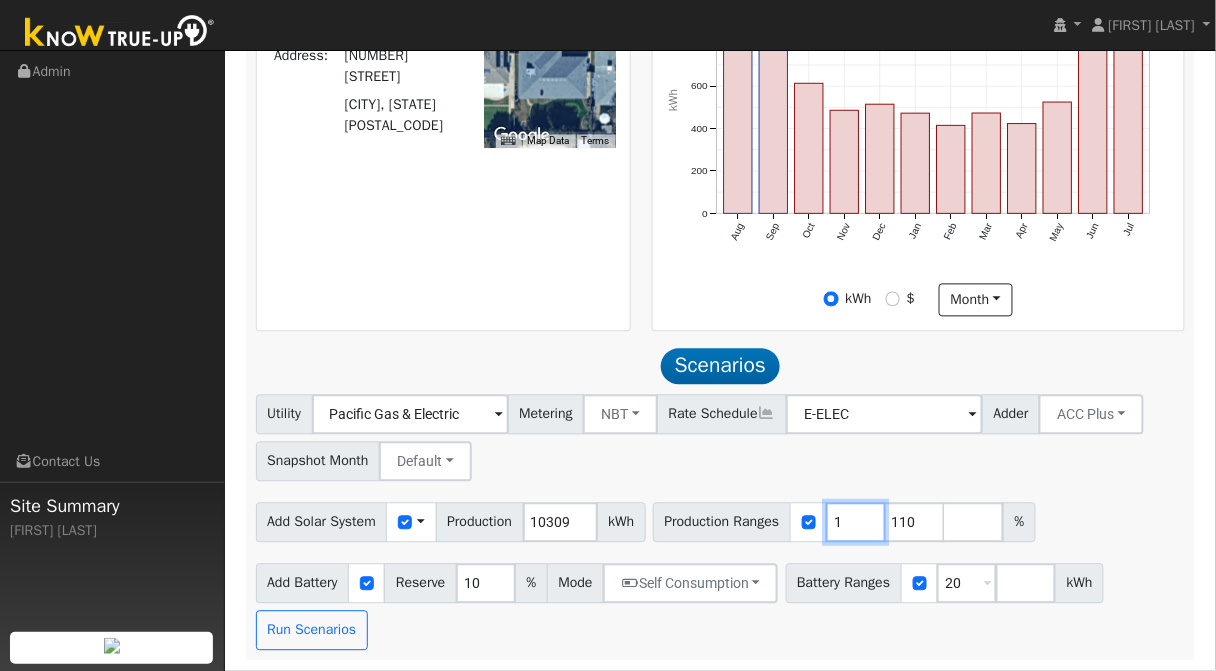 type 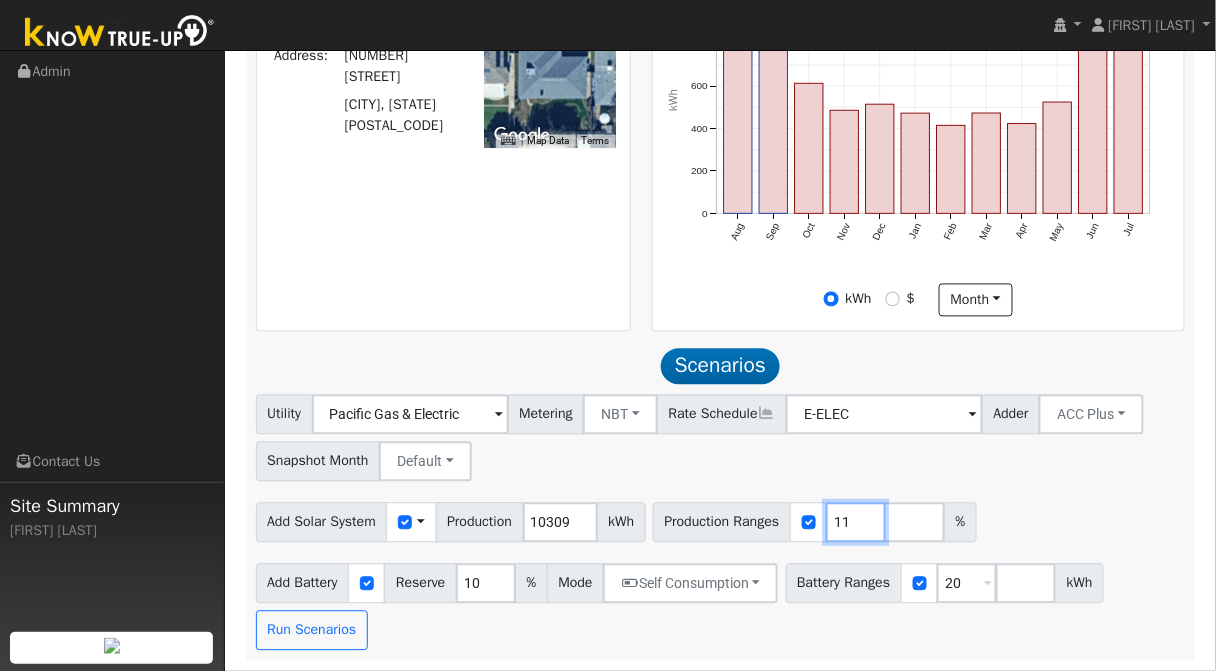 type on "1" 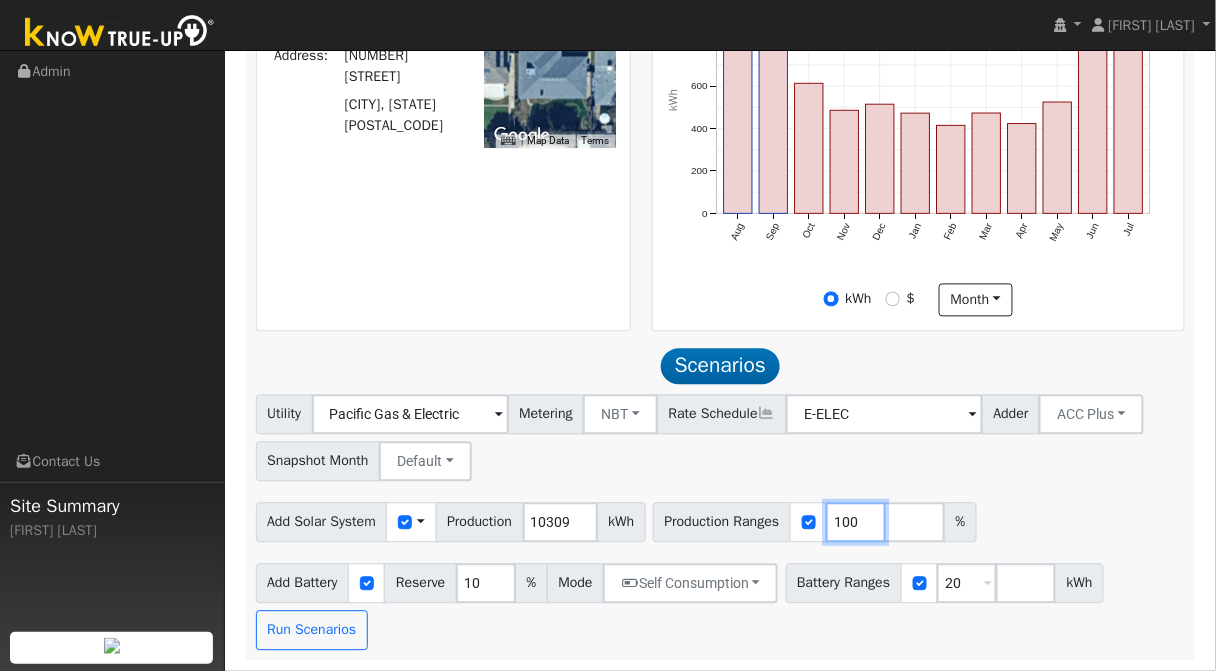 type on "100" 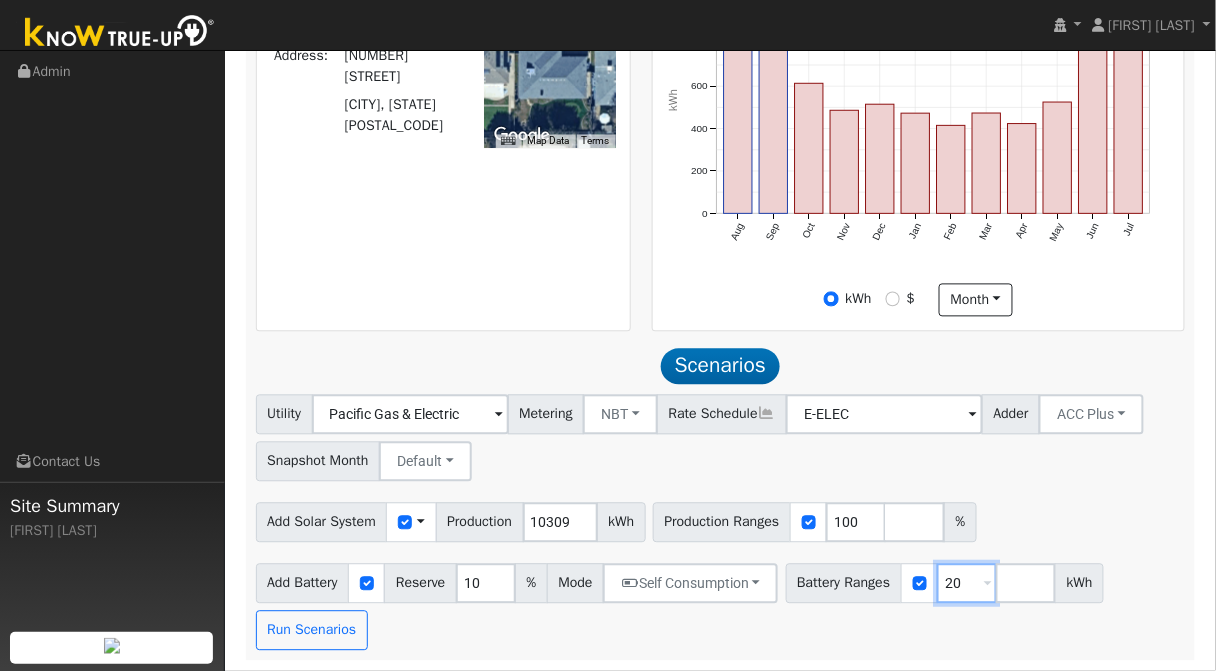 click on "20" at bounding box center (967, 584) 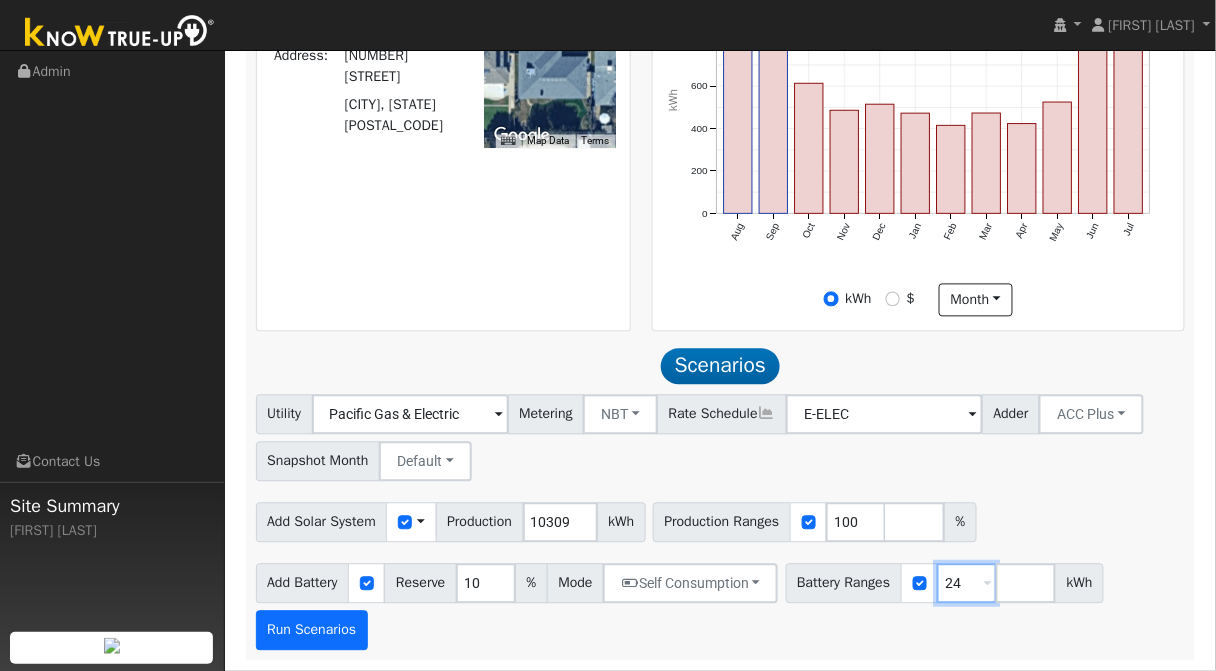 type on "24" 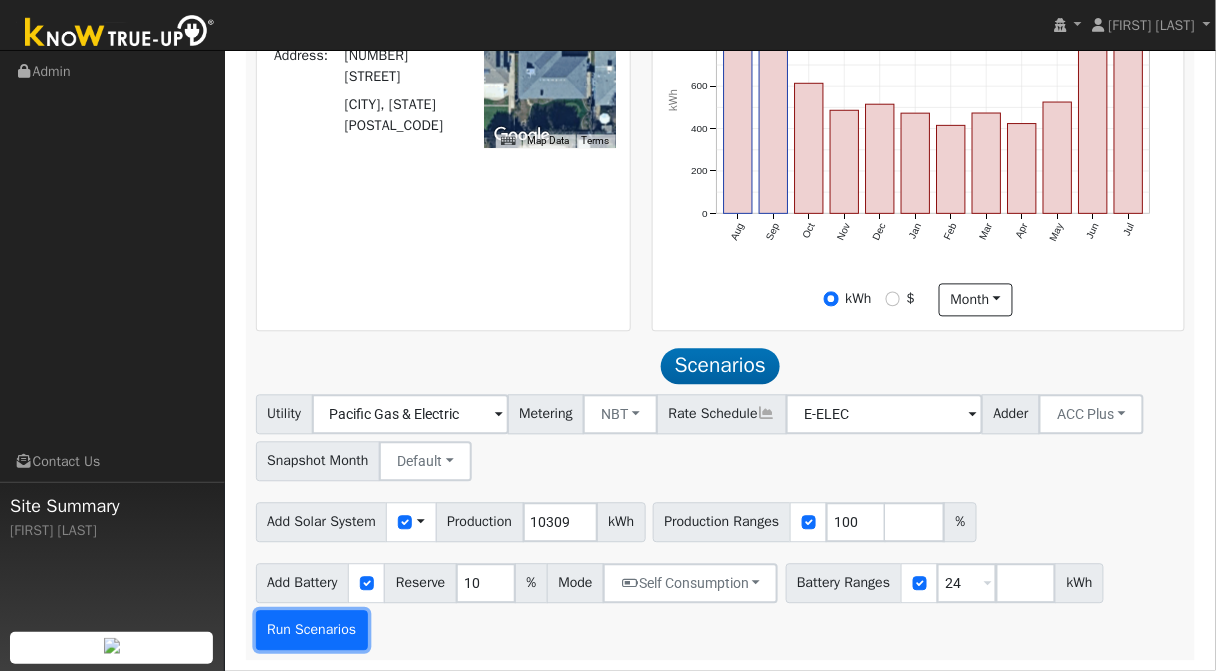 click on "Run Scenarios" at bounding box center [312, 631] 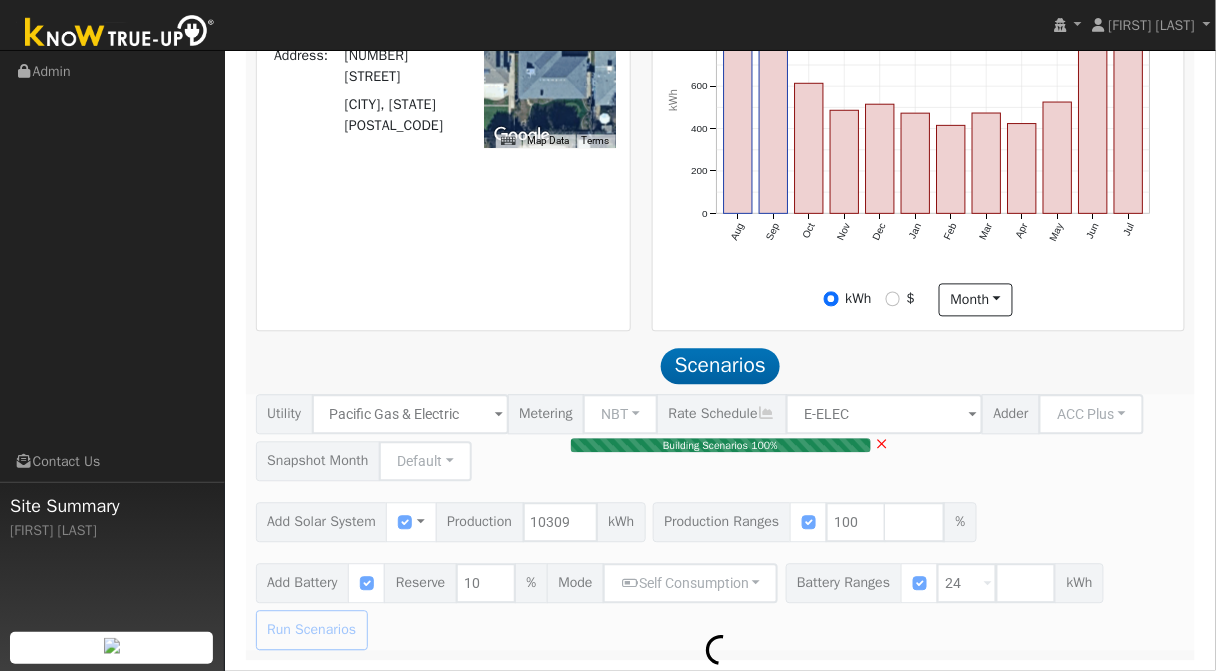 type 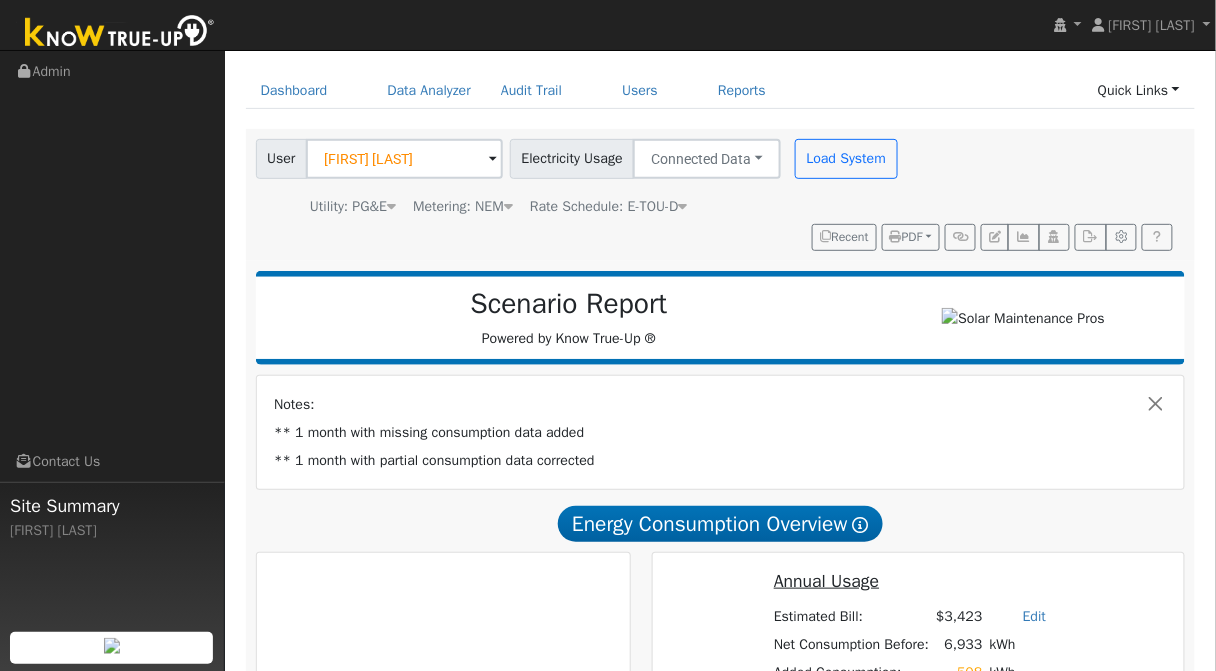 scroll, scrollTop: 11, scrollLeft: 0, axis: vertical 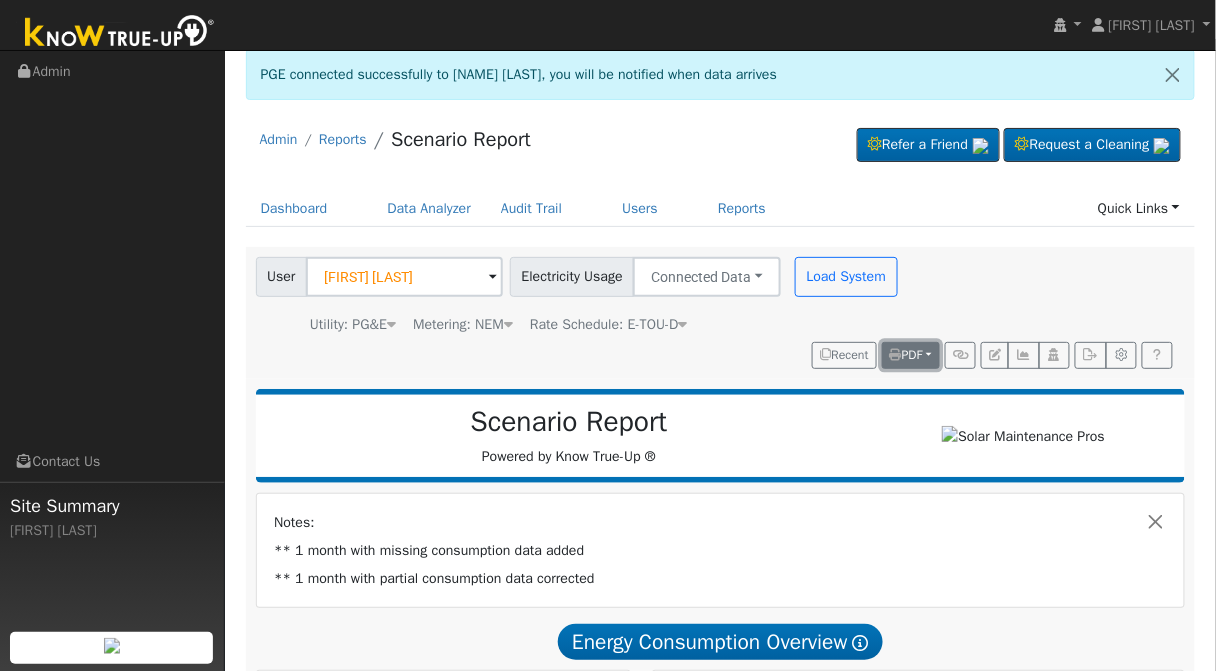 click on "PDF" at bounding box center (906, 355) 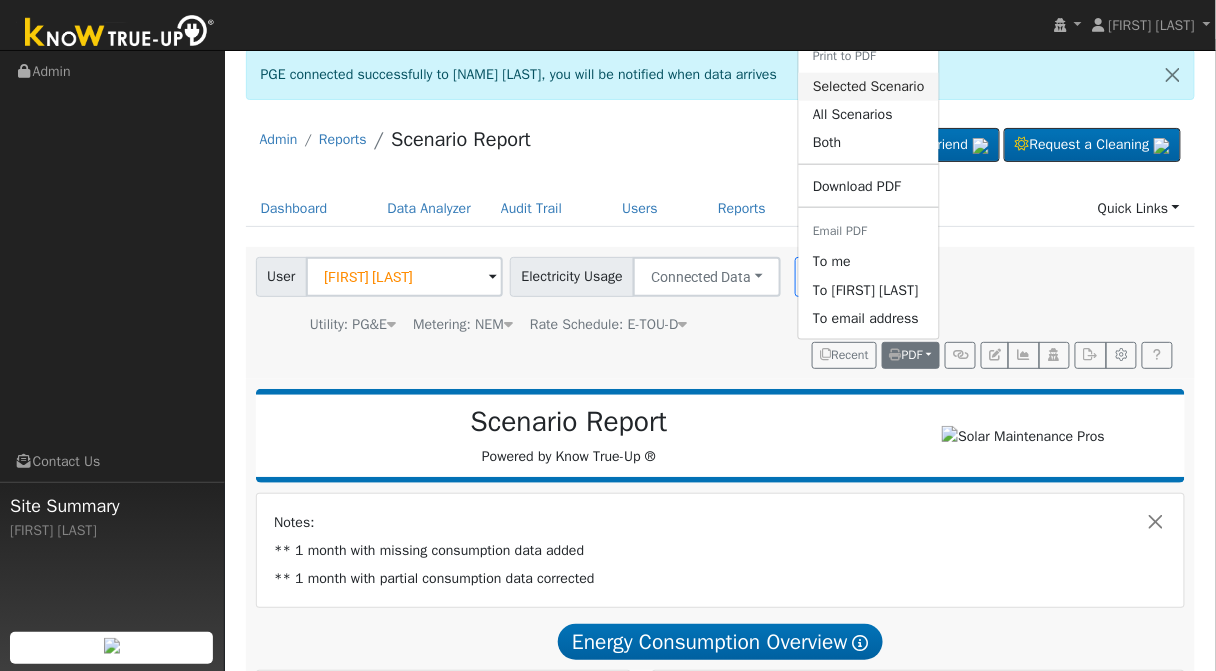 click on "Selected Scenario" at bounding box center (869, 86) 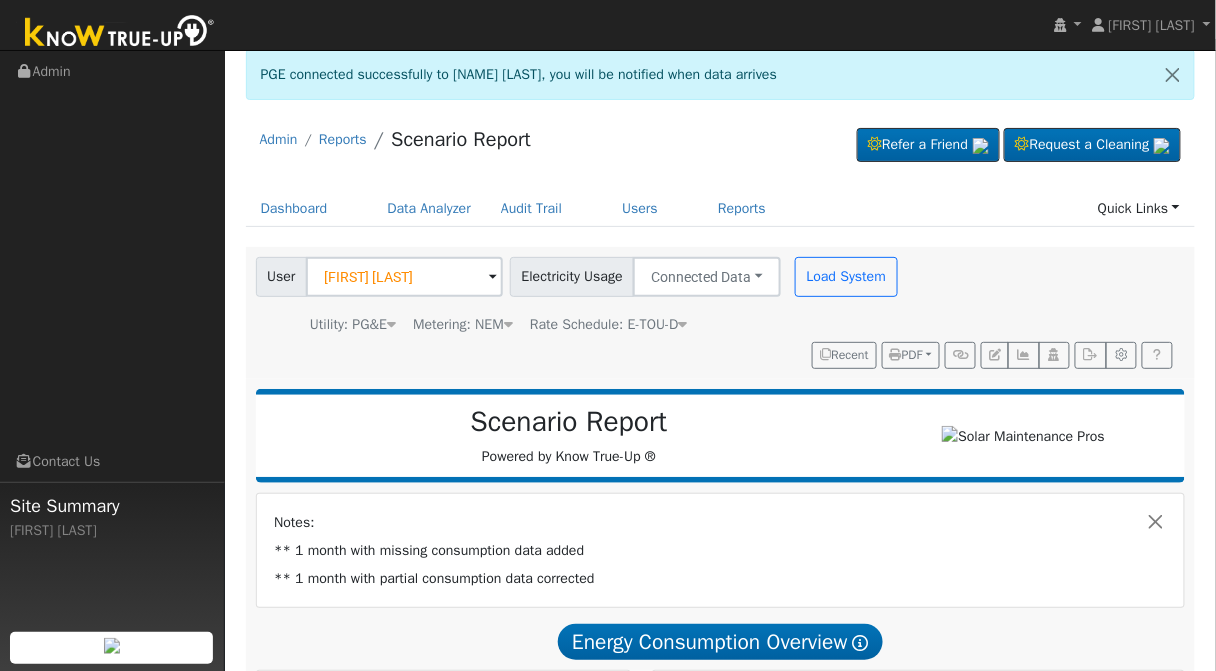 scroll, scrollTop: 12, scrollLeft: 0, axis: vertical 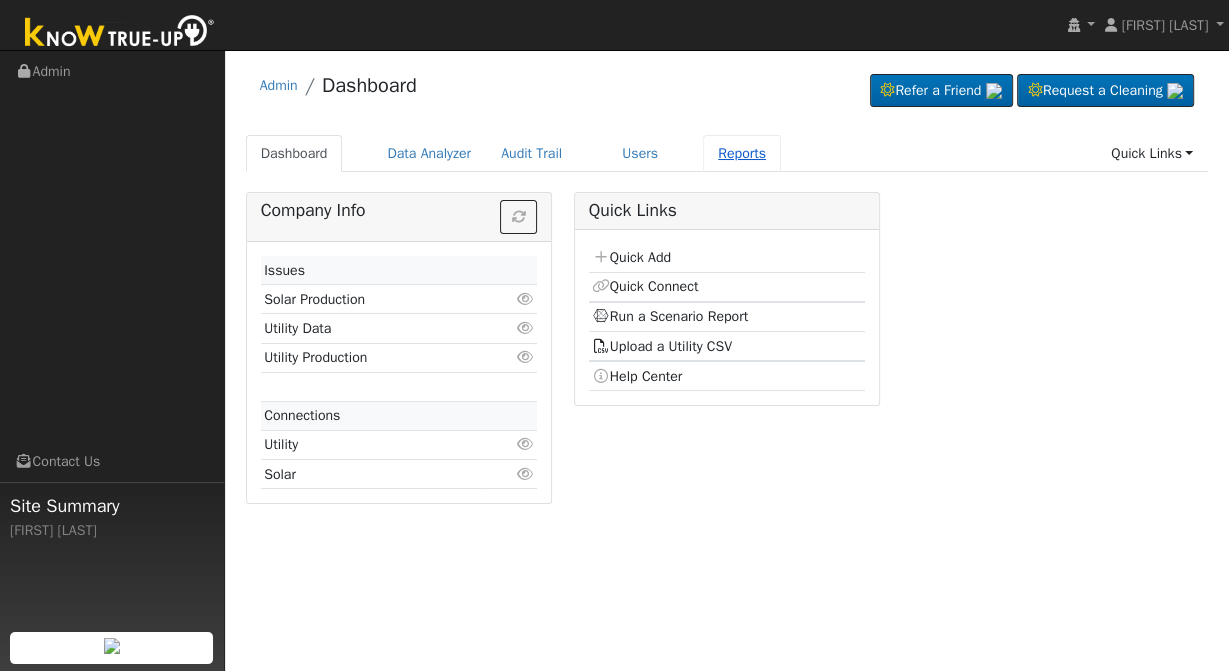 click on "Reports" at bounding box center (742, 153) 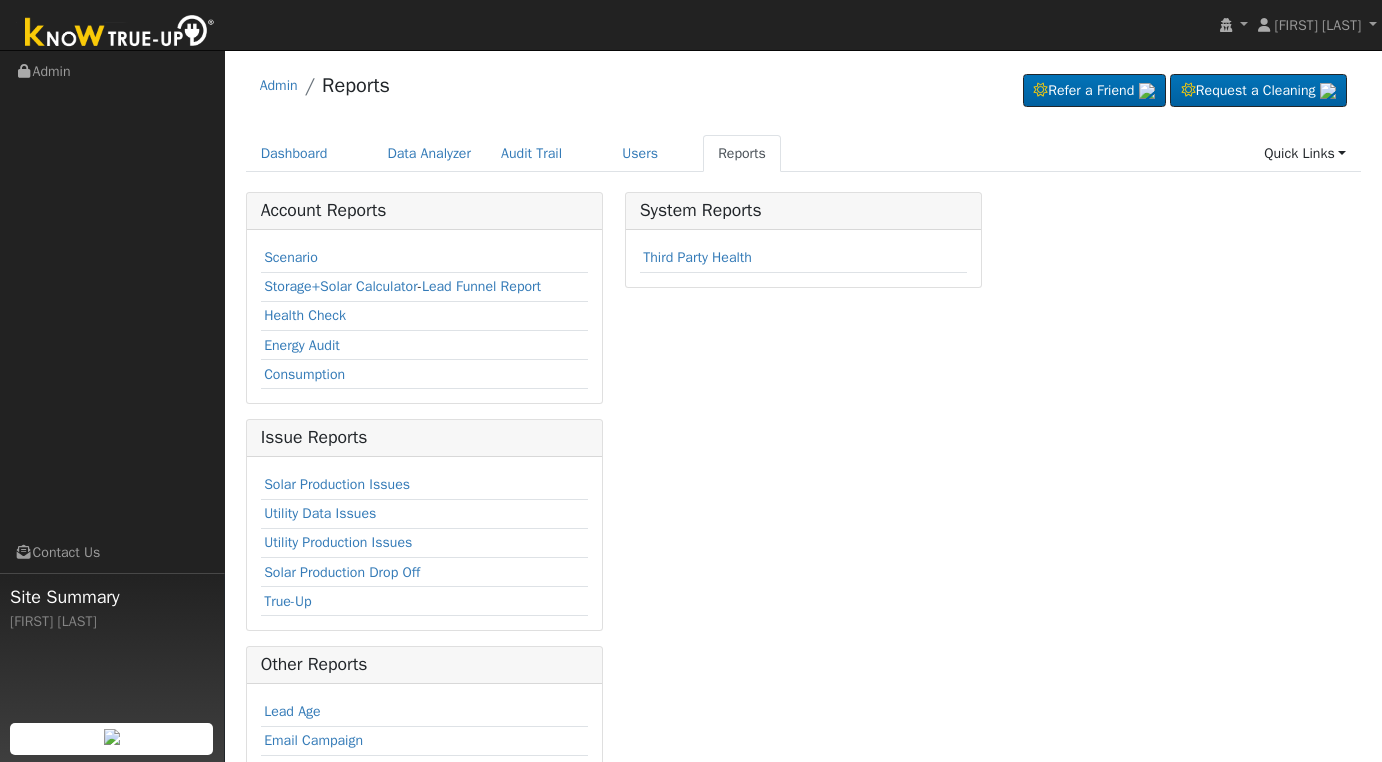 scroll, scrollTop: 0, scrollLeft: 0, axis: both 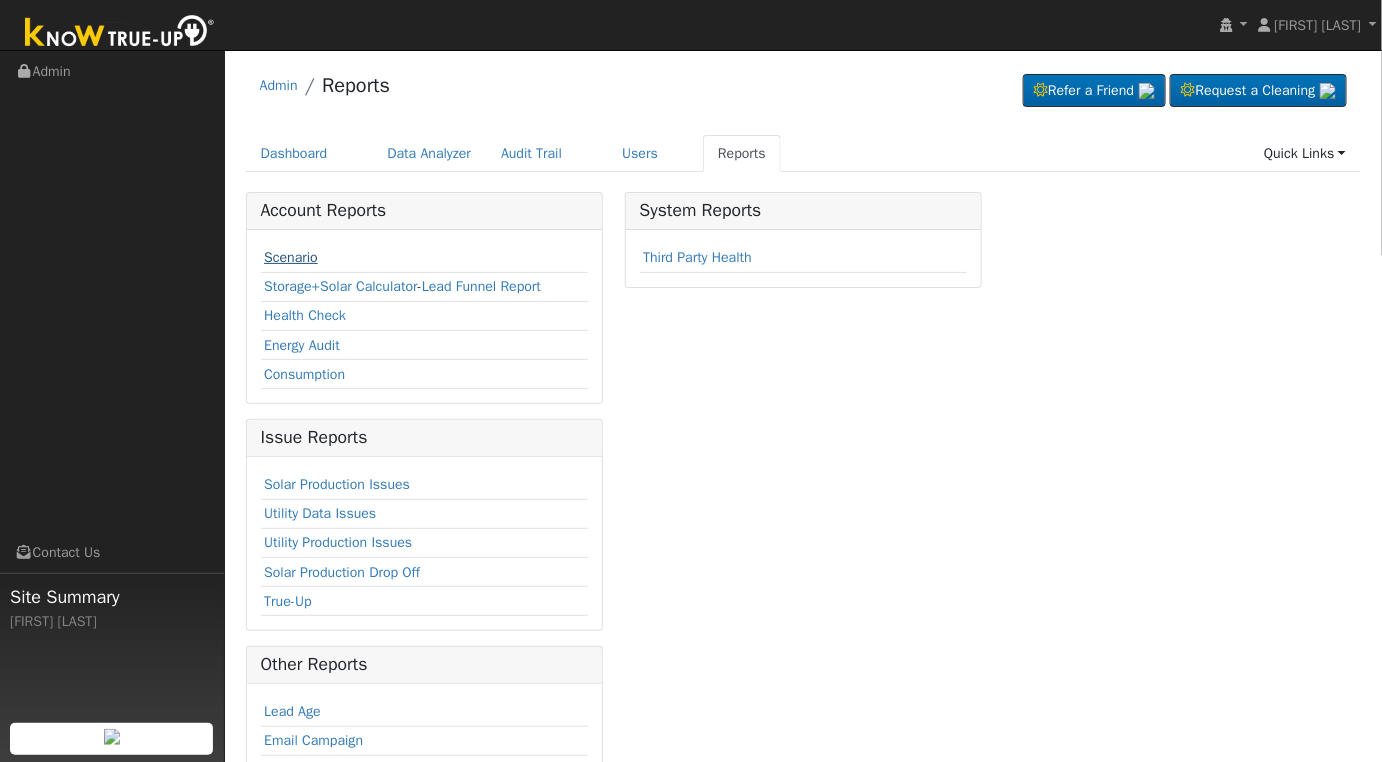 click on "Scenario" at bounding box center [291, 257] 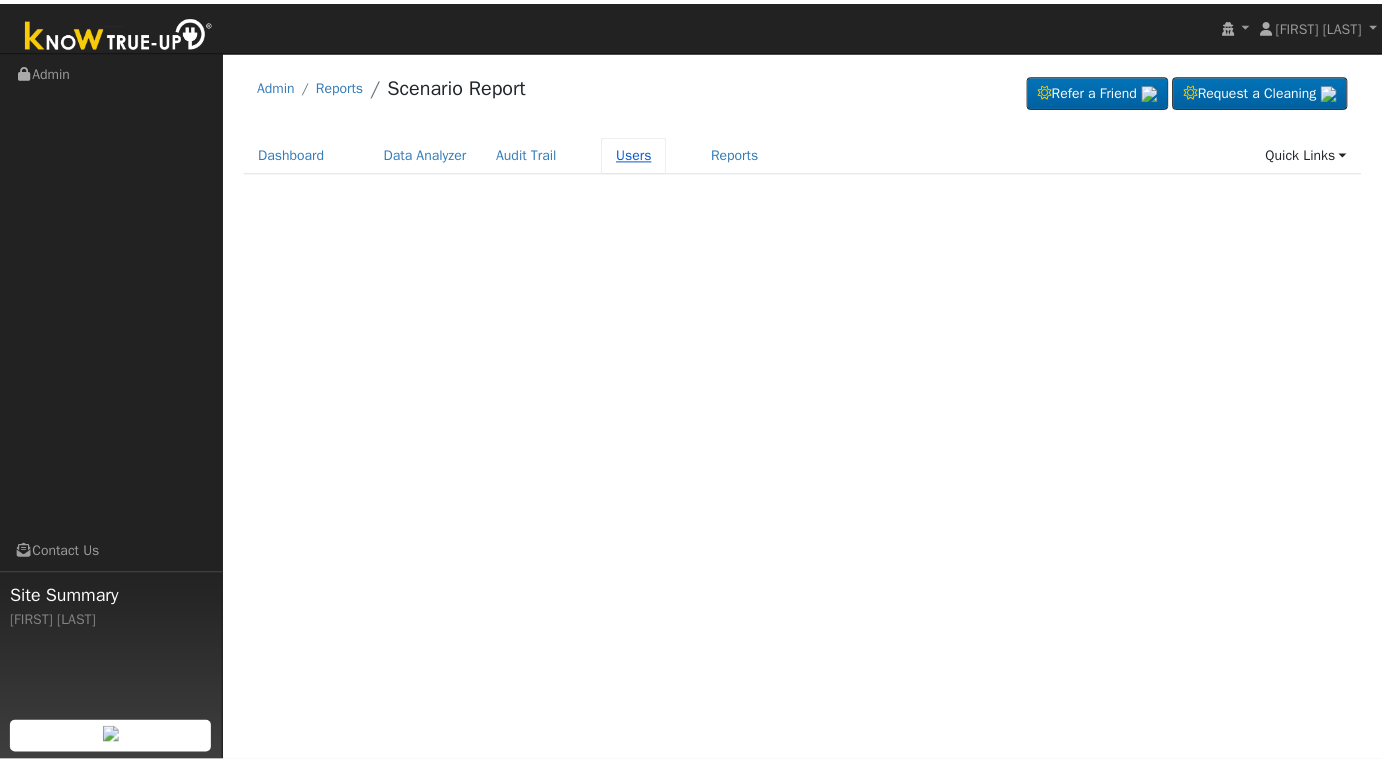 scroll, scrollTop: 0, scrollLeft: 0, axis: both 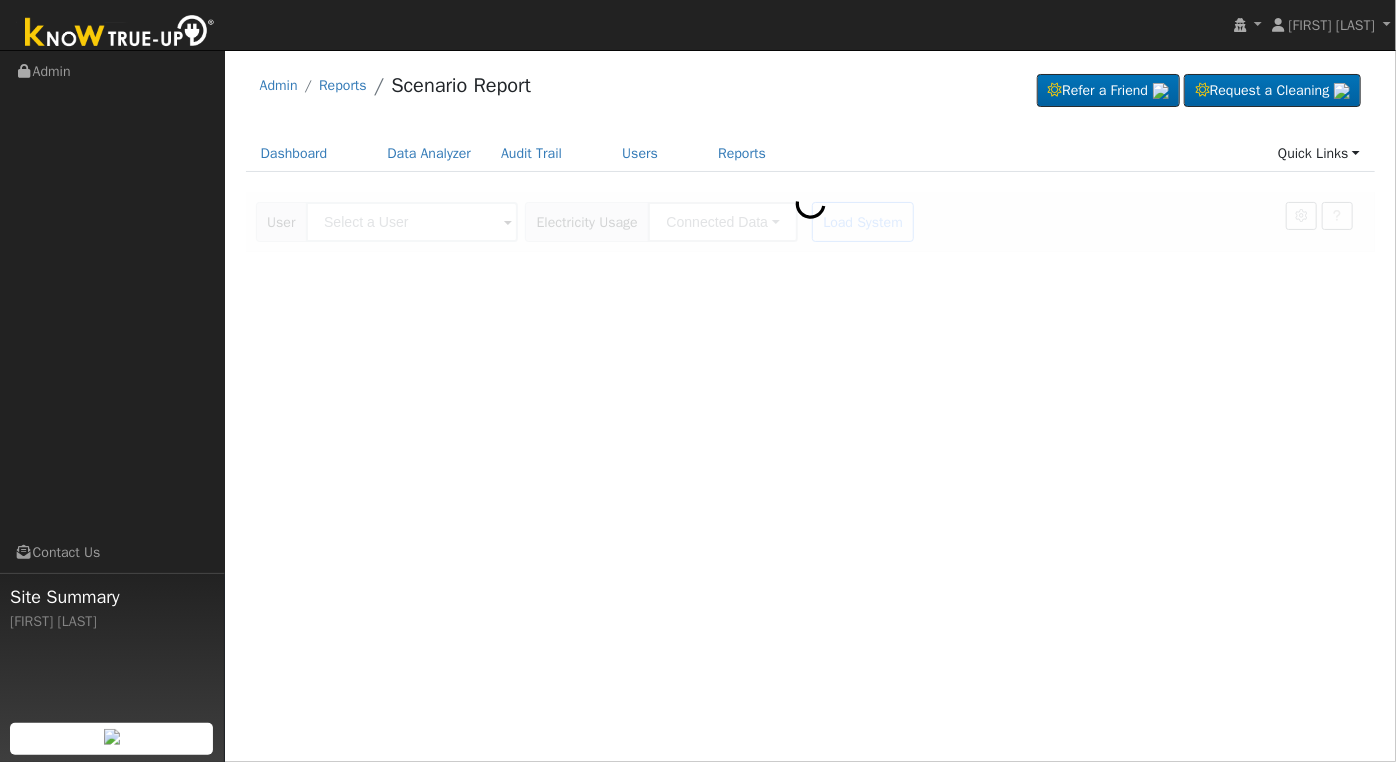 click 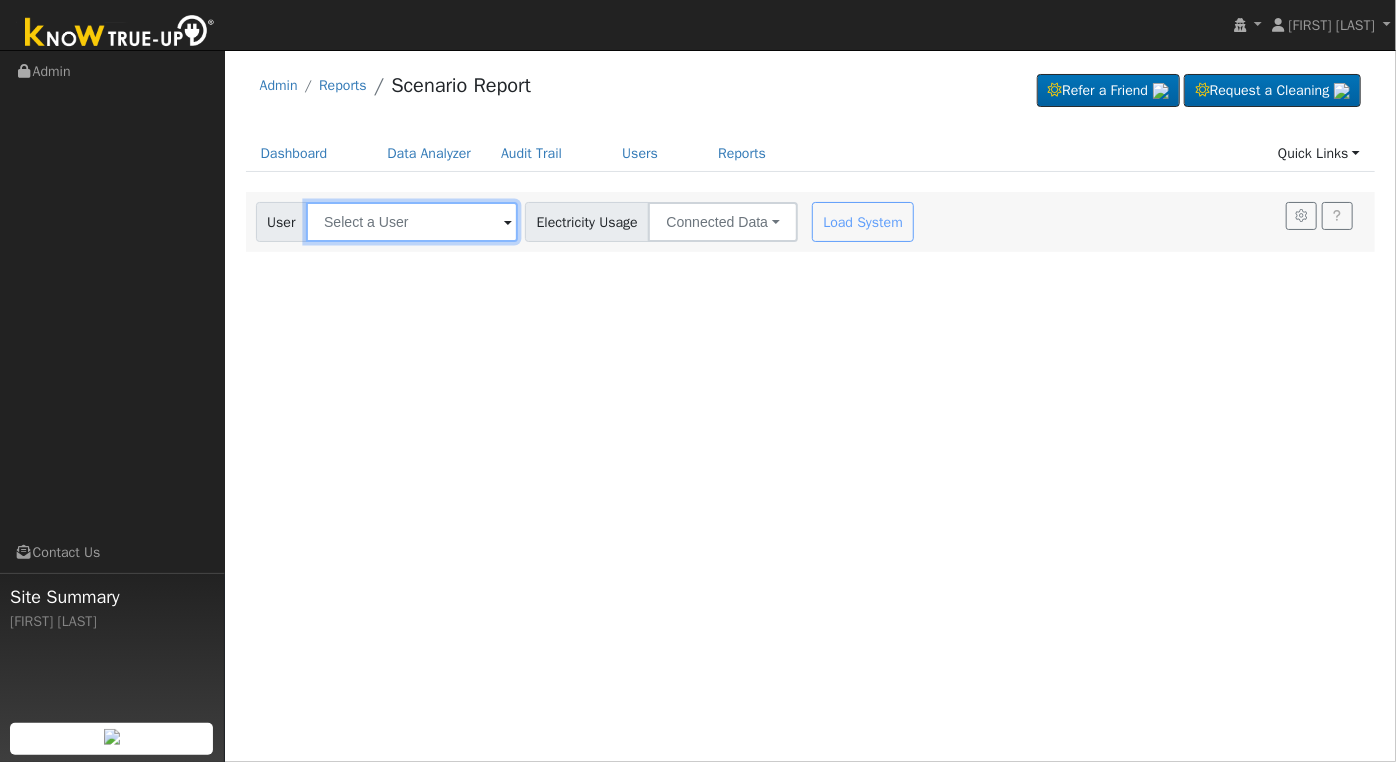click at bounding box center [412, 222] 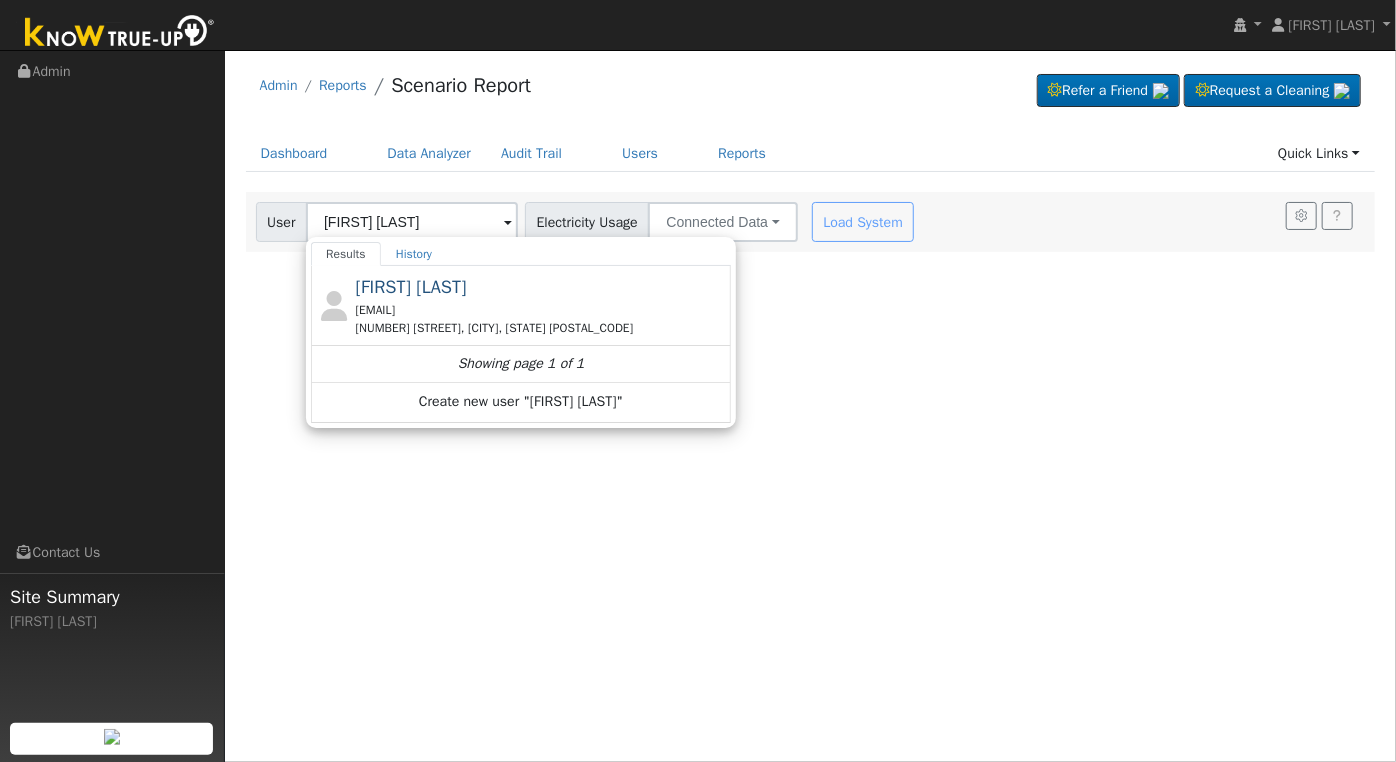 click on "[EMAIL]" at bounding box center [541, 310] 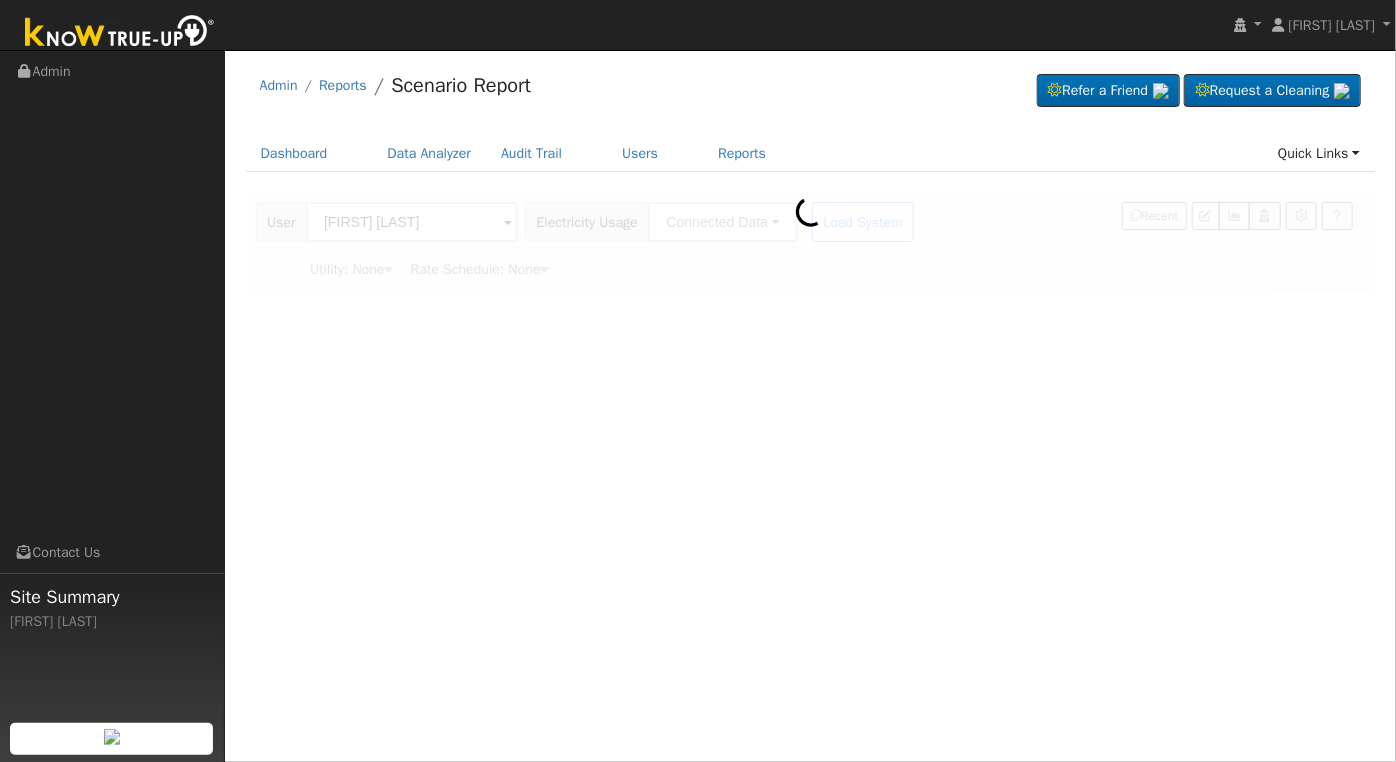 type on "Pacific Gas & Electric" 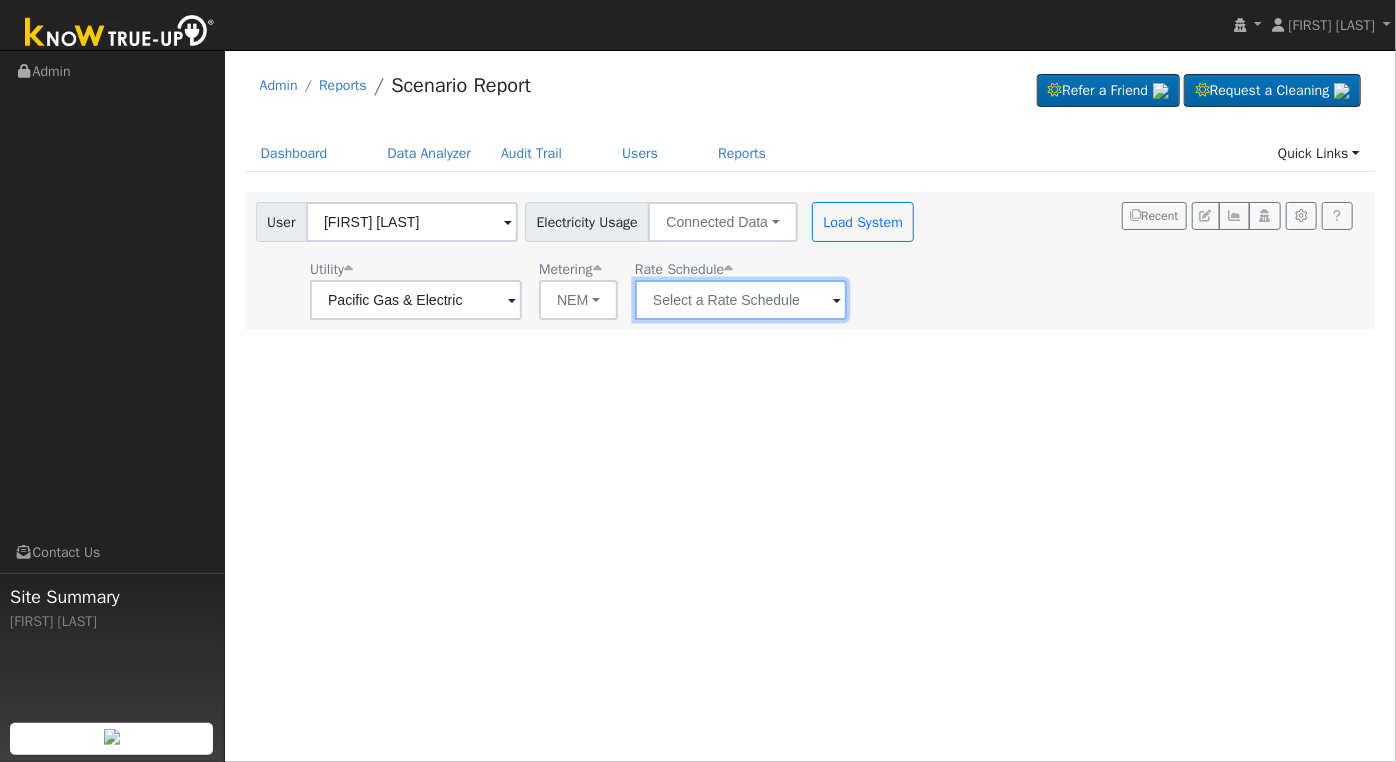 click at bounding box center (416, 300) 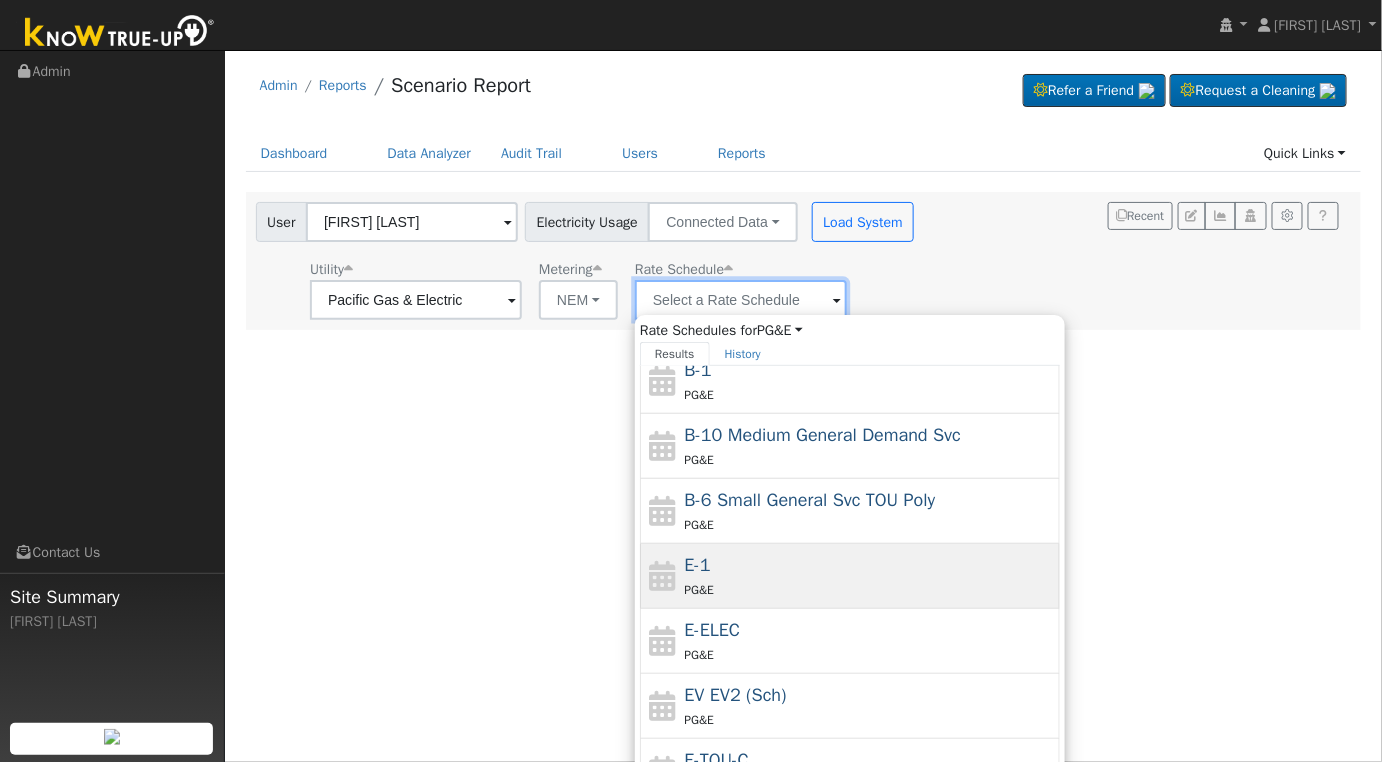 scroll, scrollTop: 216, scrollLeft: 0, axis: vertical 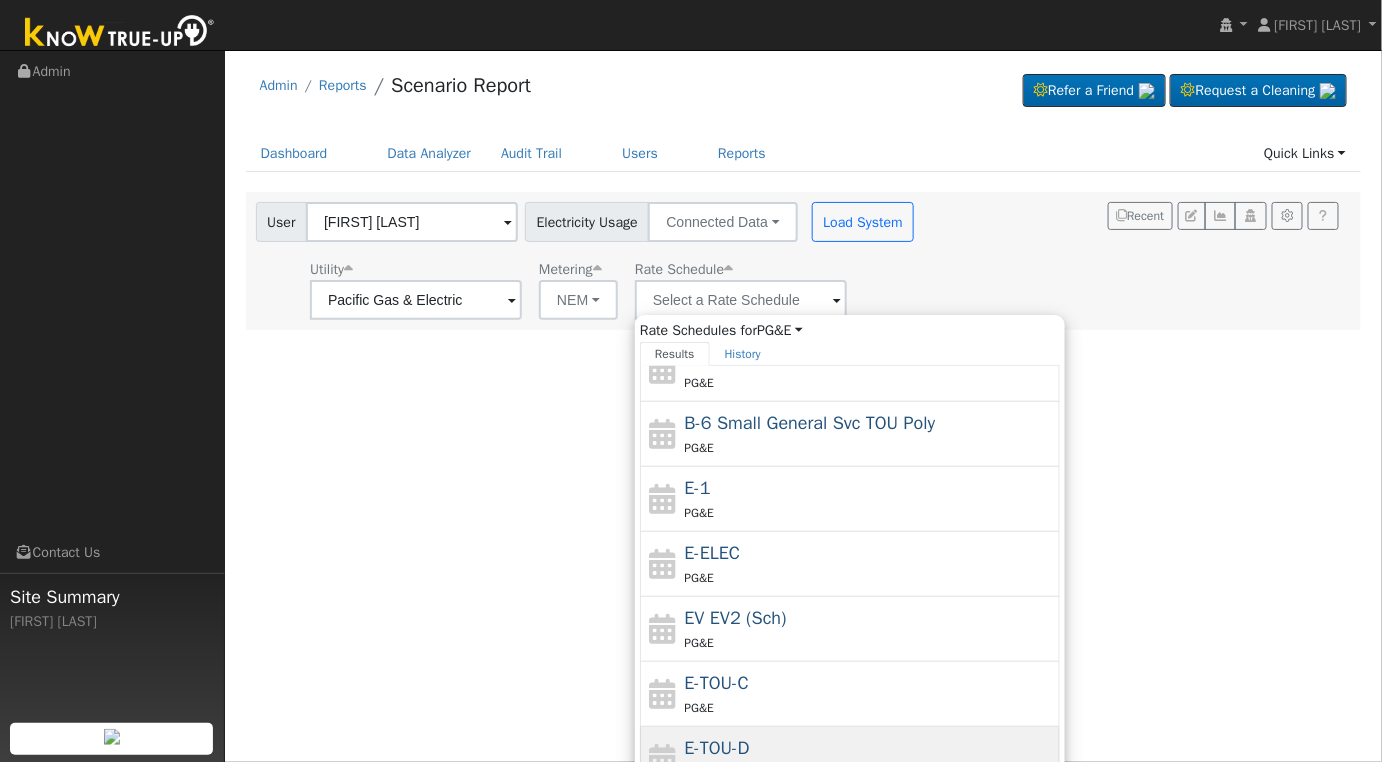 click on "E-TOU-D PG&E" at bounding box center (870, 759) 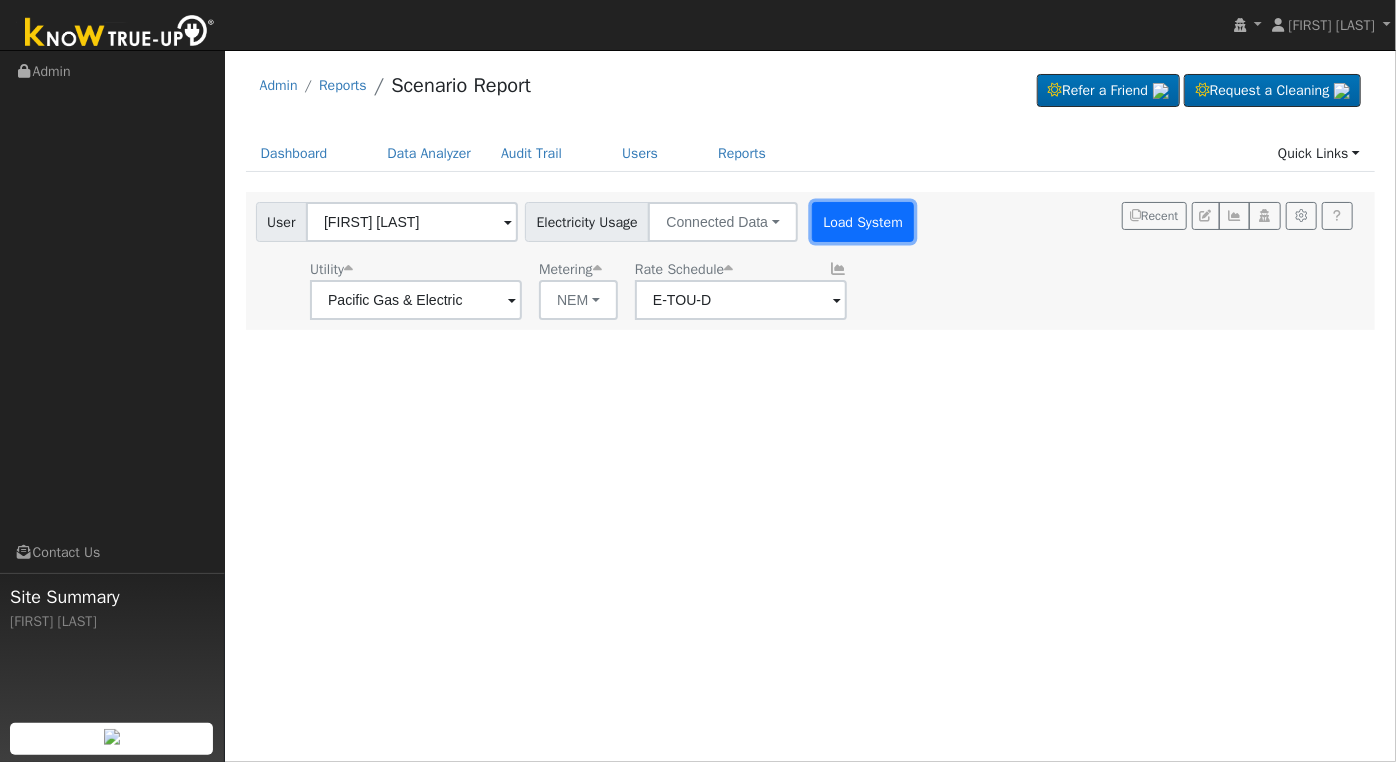 click on "Load System" at bounding box center [863, 222] 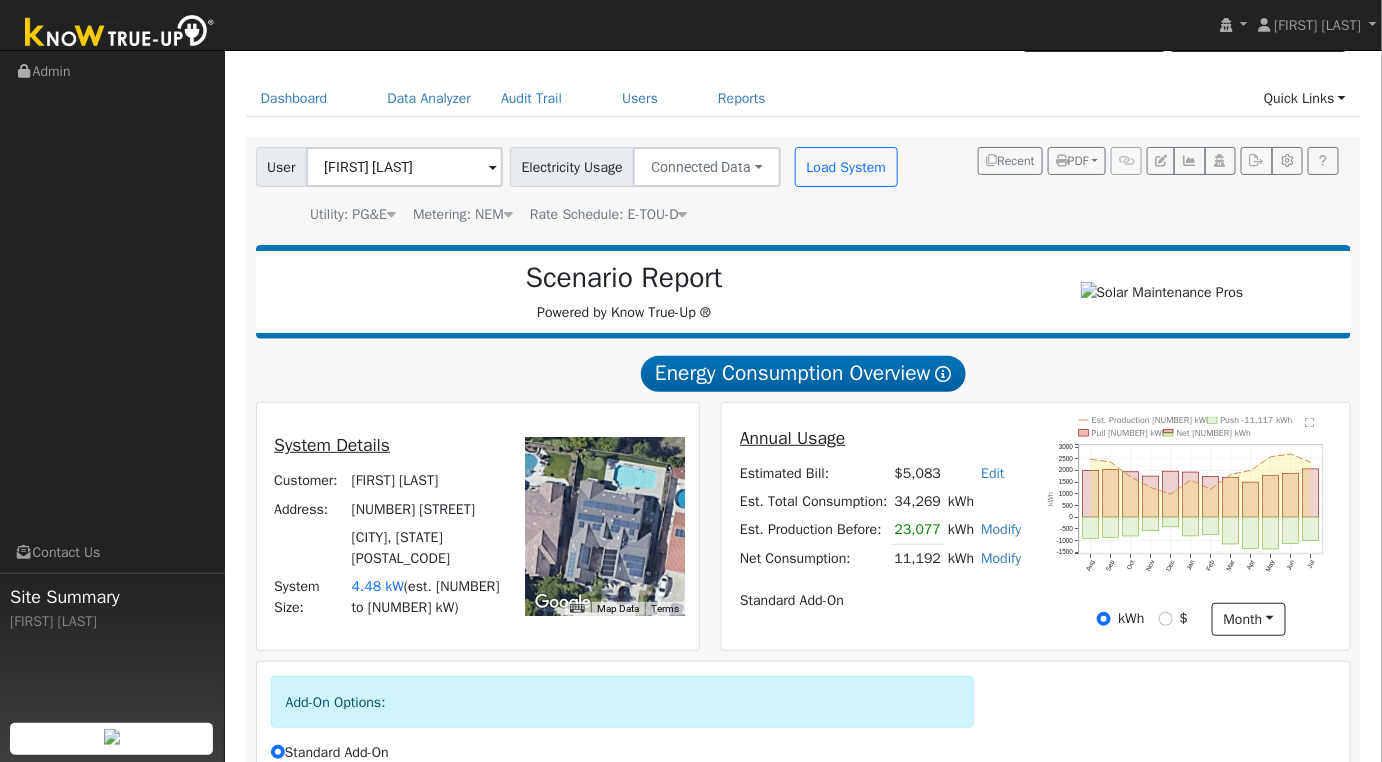 scroll, scrollTop: 293, scrollLeft: 0, axis: vertical 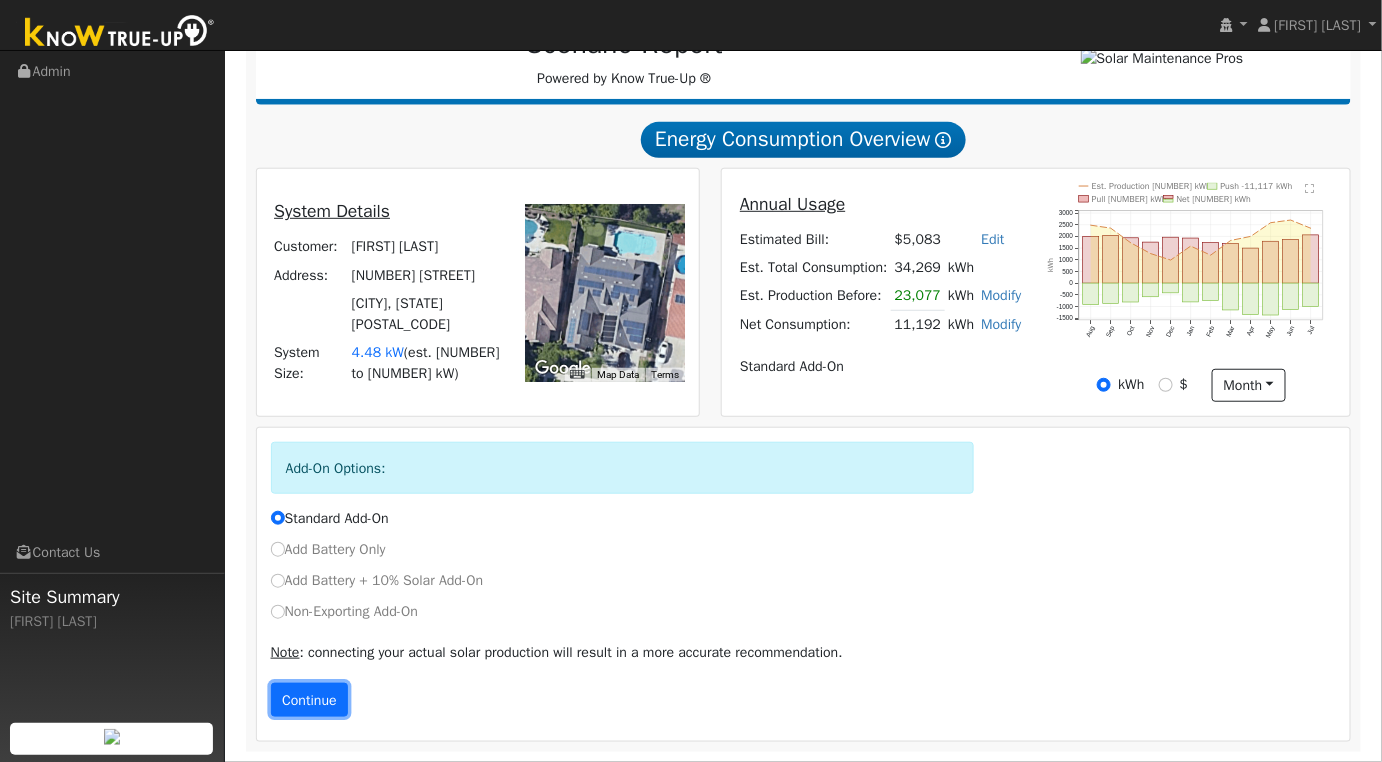 click on "Continue" at bounding box center (310, 700) 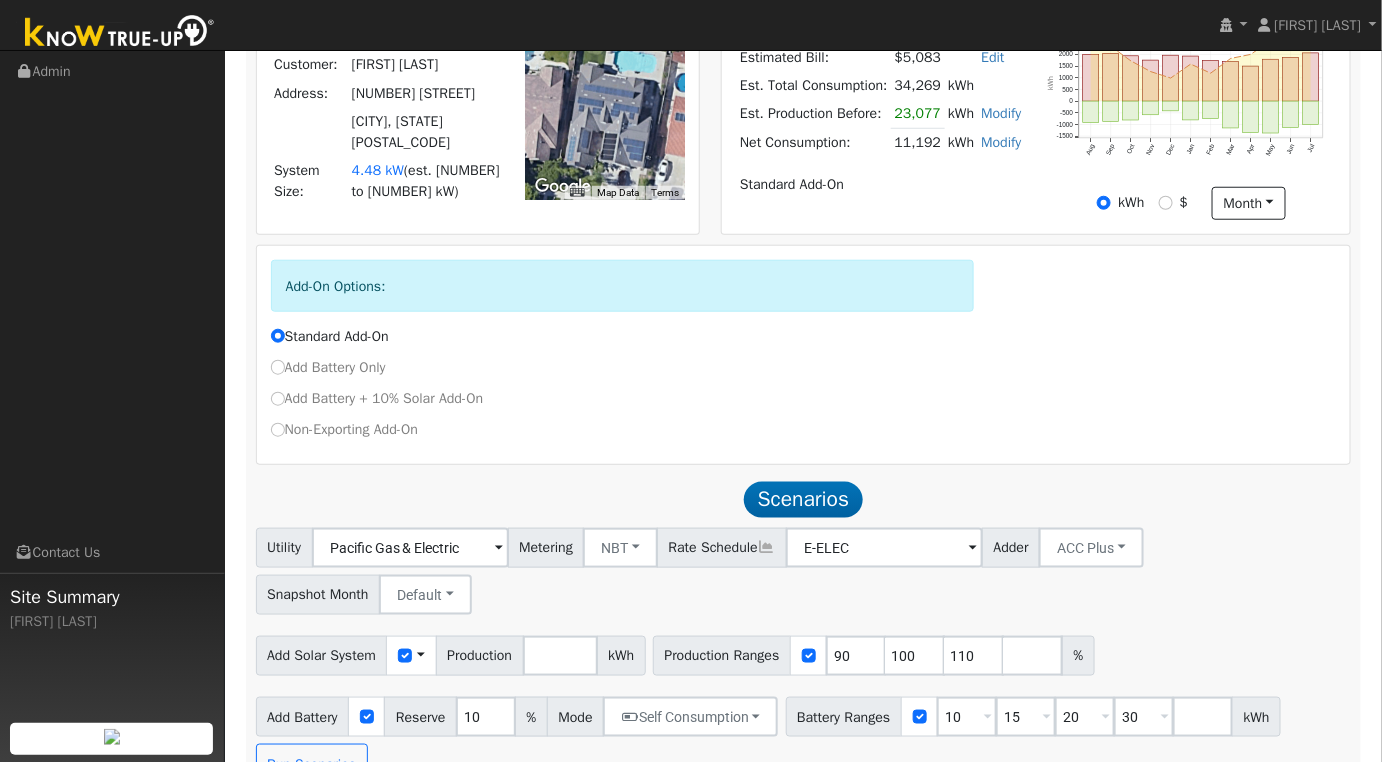 scroll, scrollTop: 517, scrollLeft: 0, axis: vertical 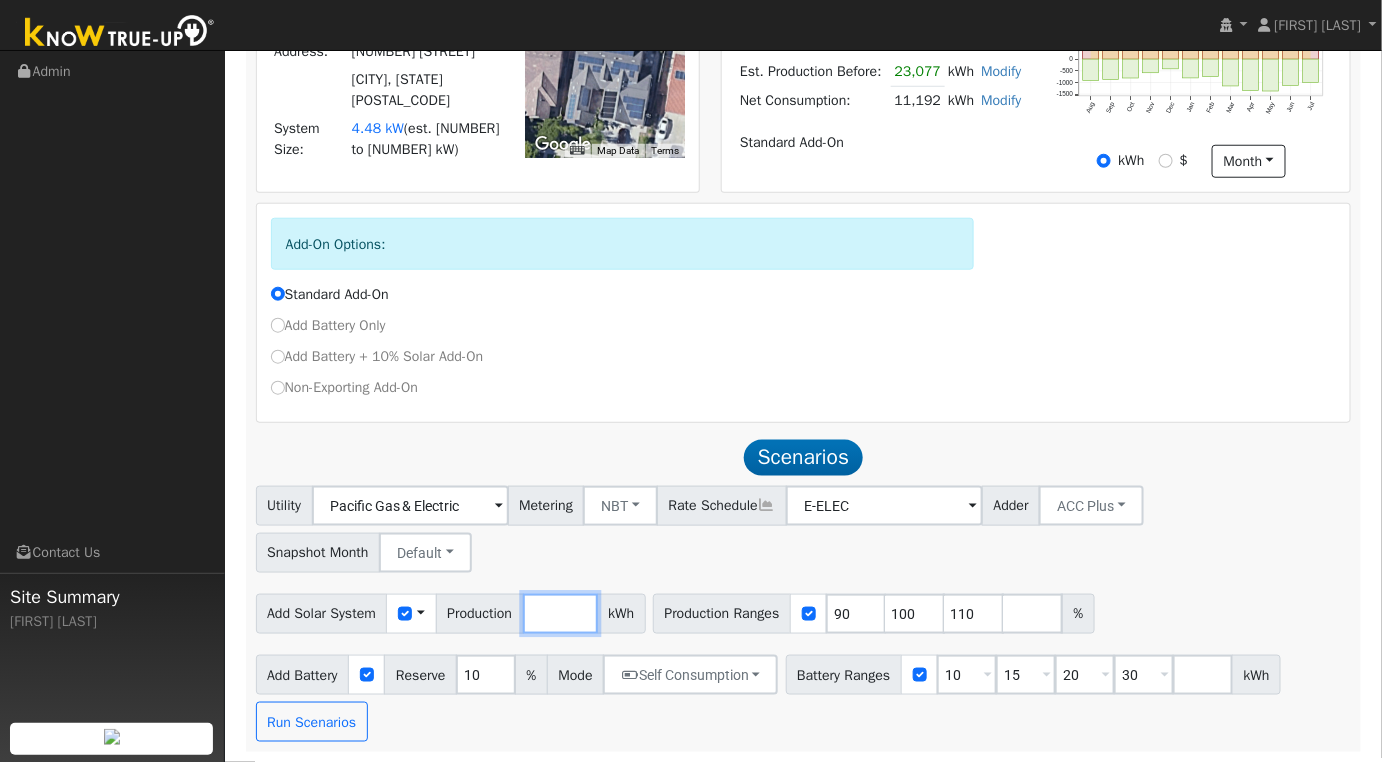 click on "[NUMBER]" at bounding box center [560, 614] 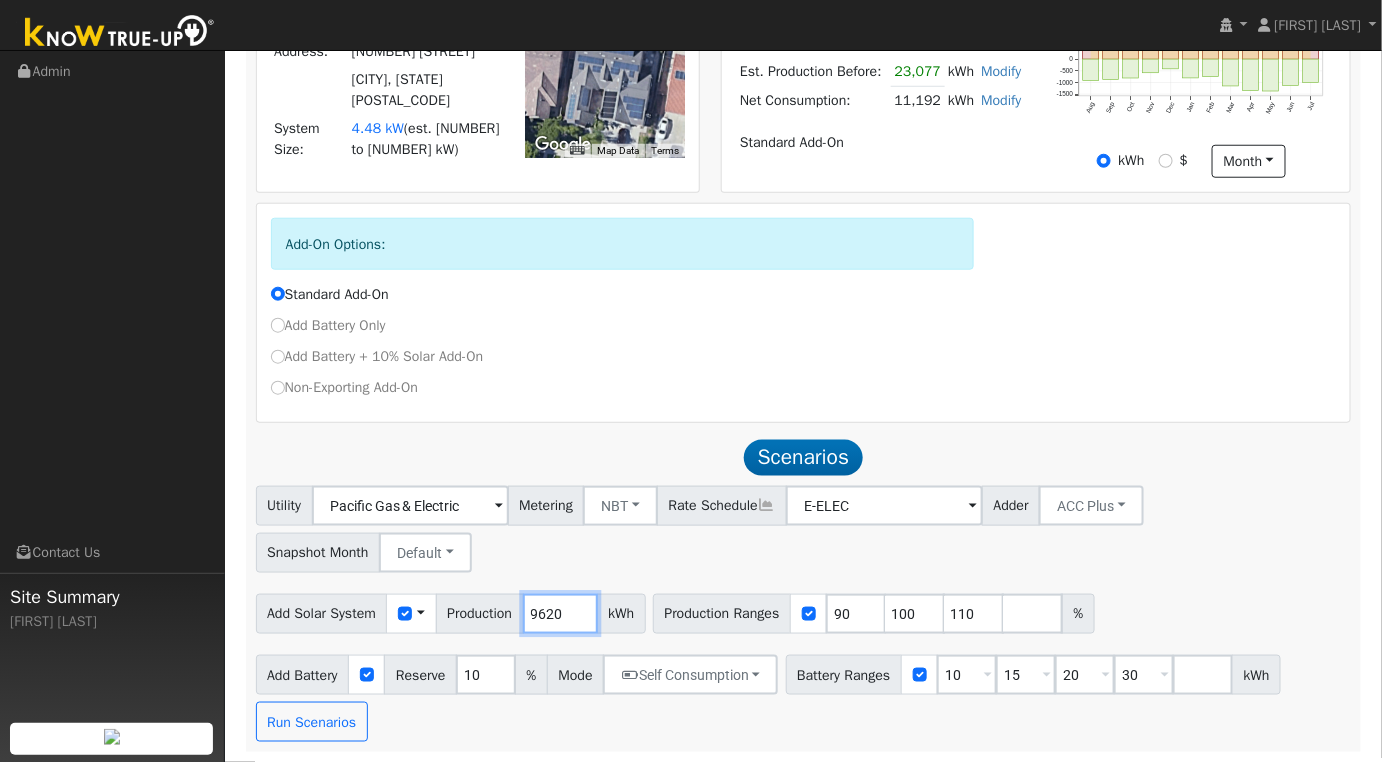 type on "9620" 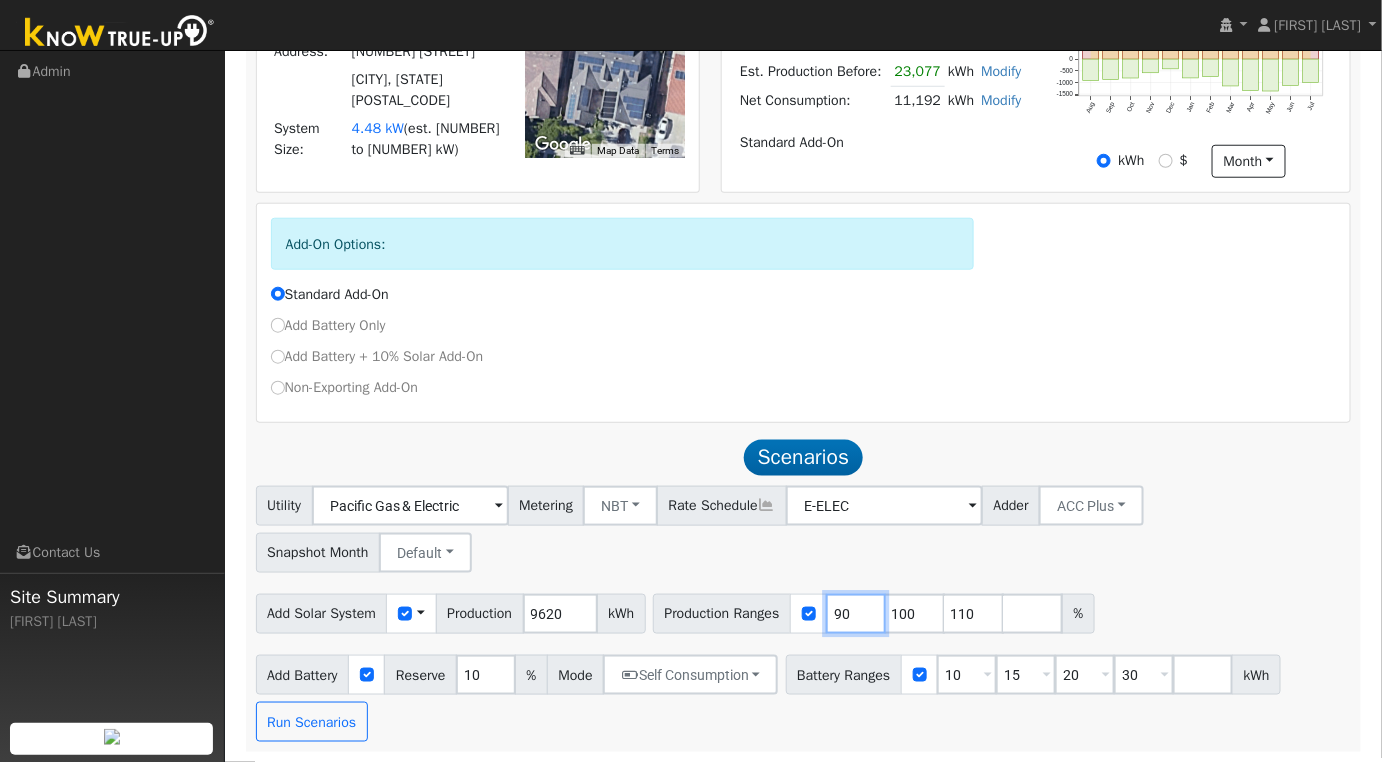 click on "90" at bounding box center [856, 614] 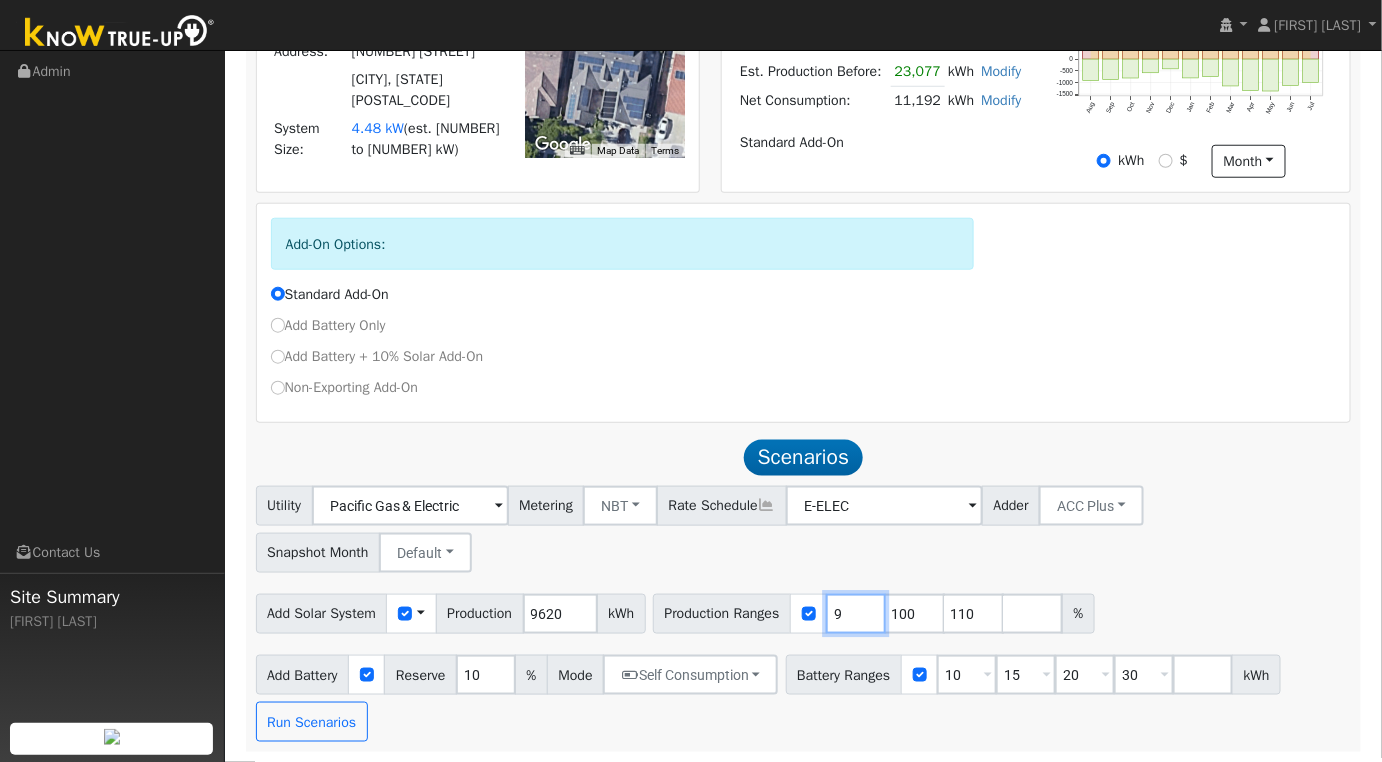 type on "100" 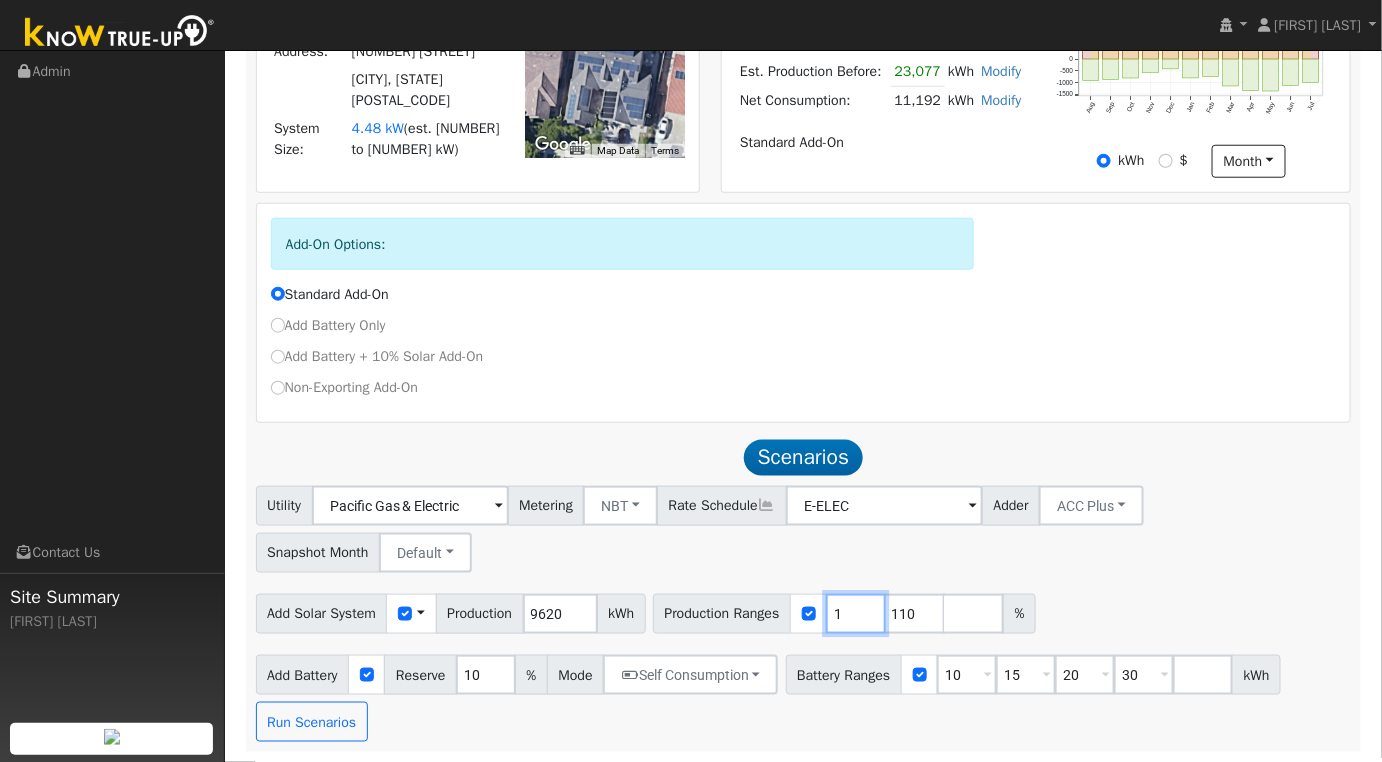 type on "110" 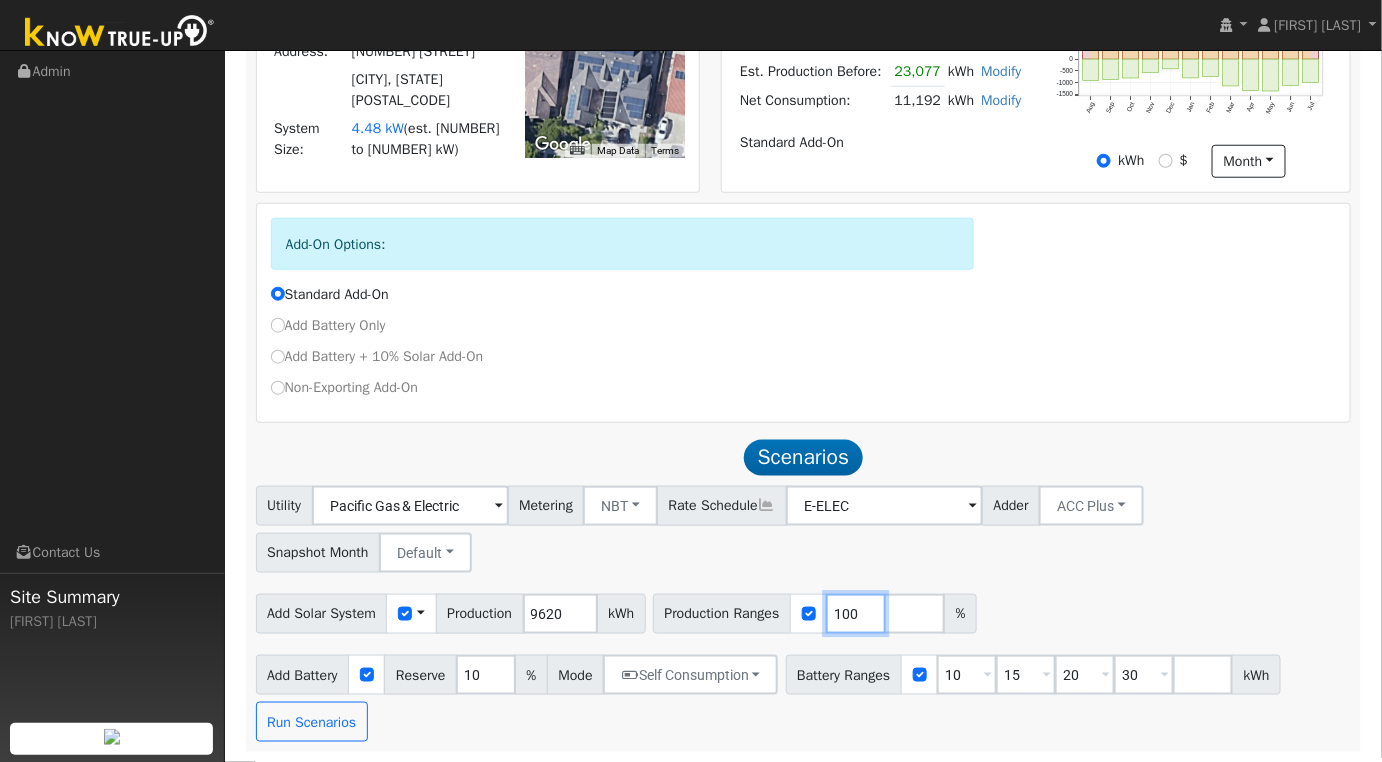 type on "100" 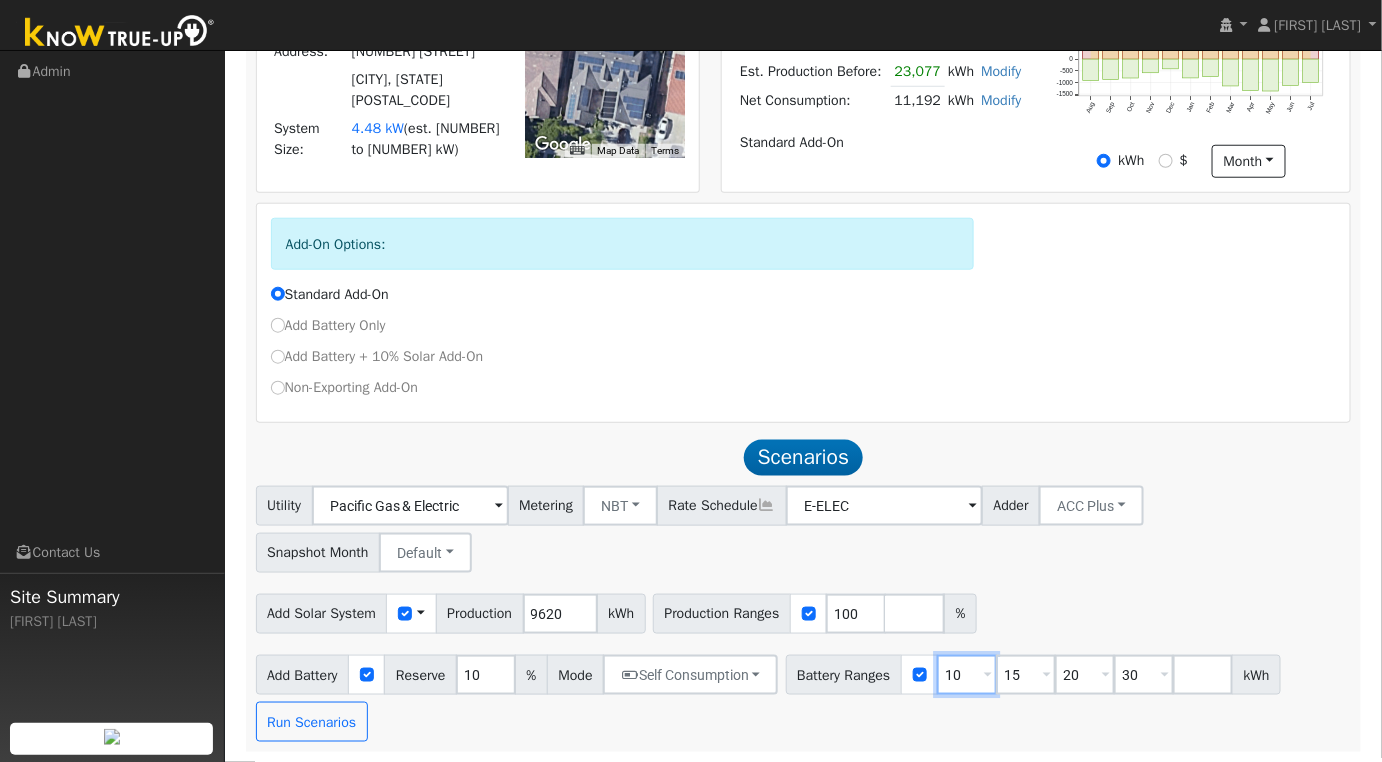 click on "10" at bounding box center [967, 675] 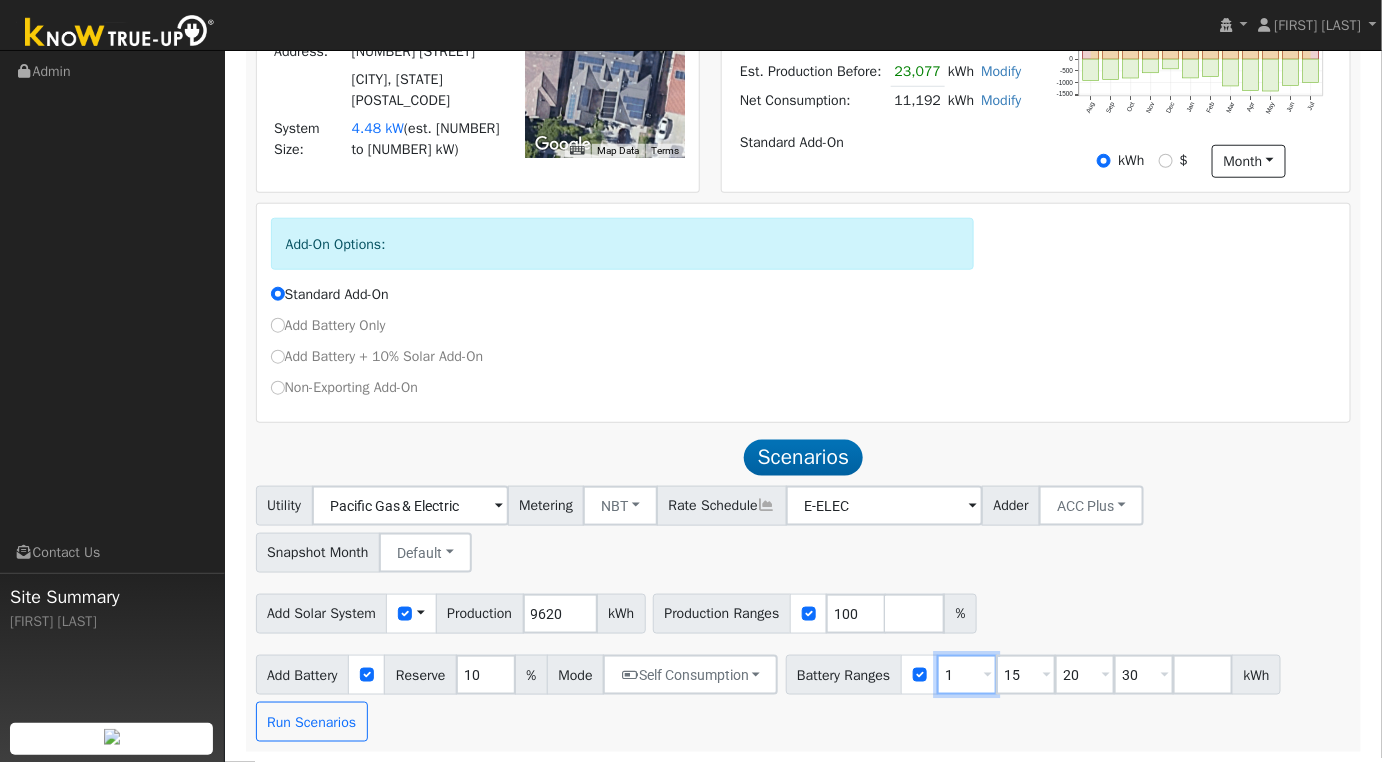 type on "15" 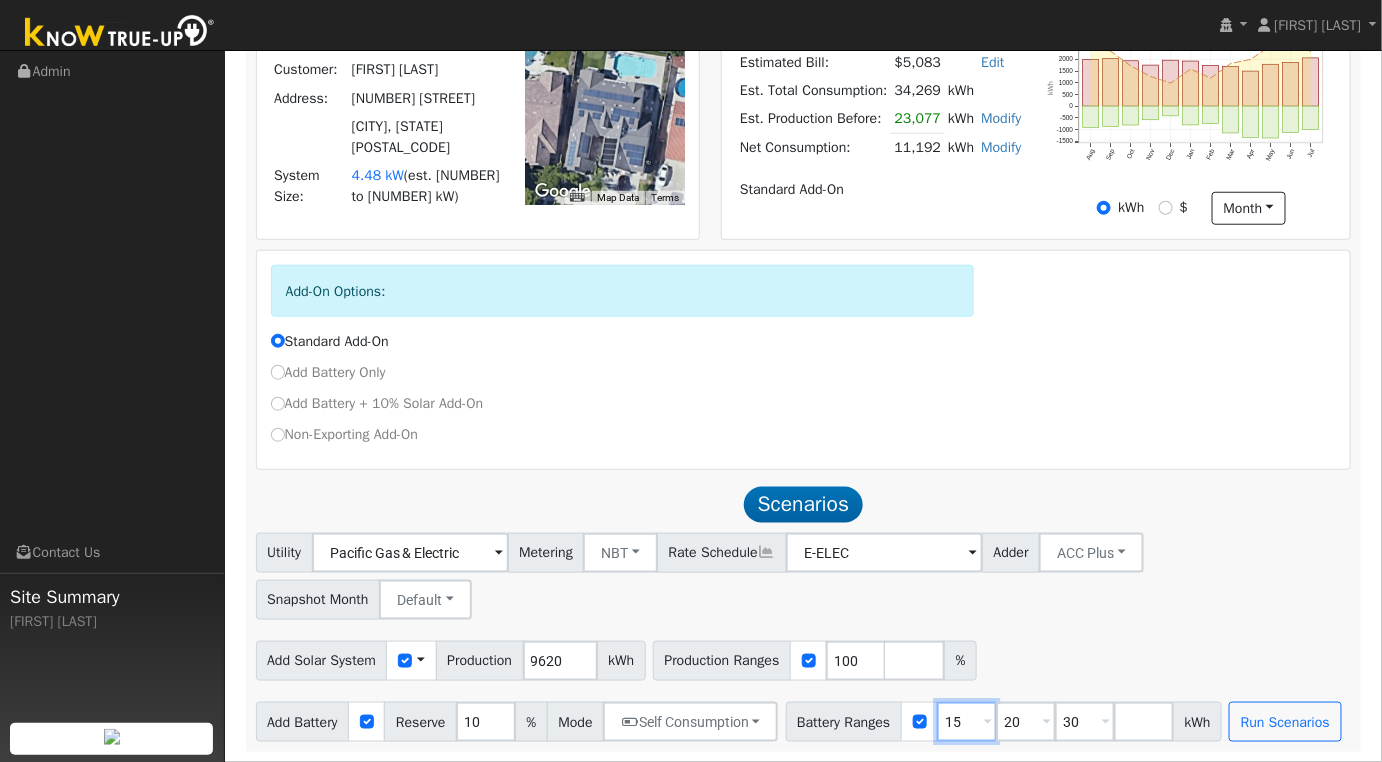 scroll, scrollTop: 470, scrollLeft: 0, axis: vertical 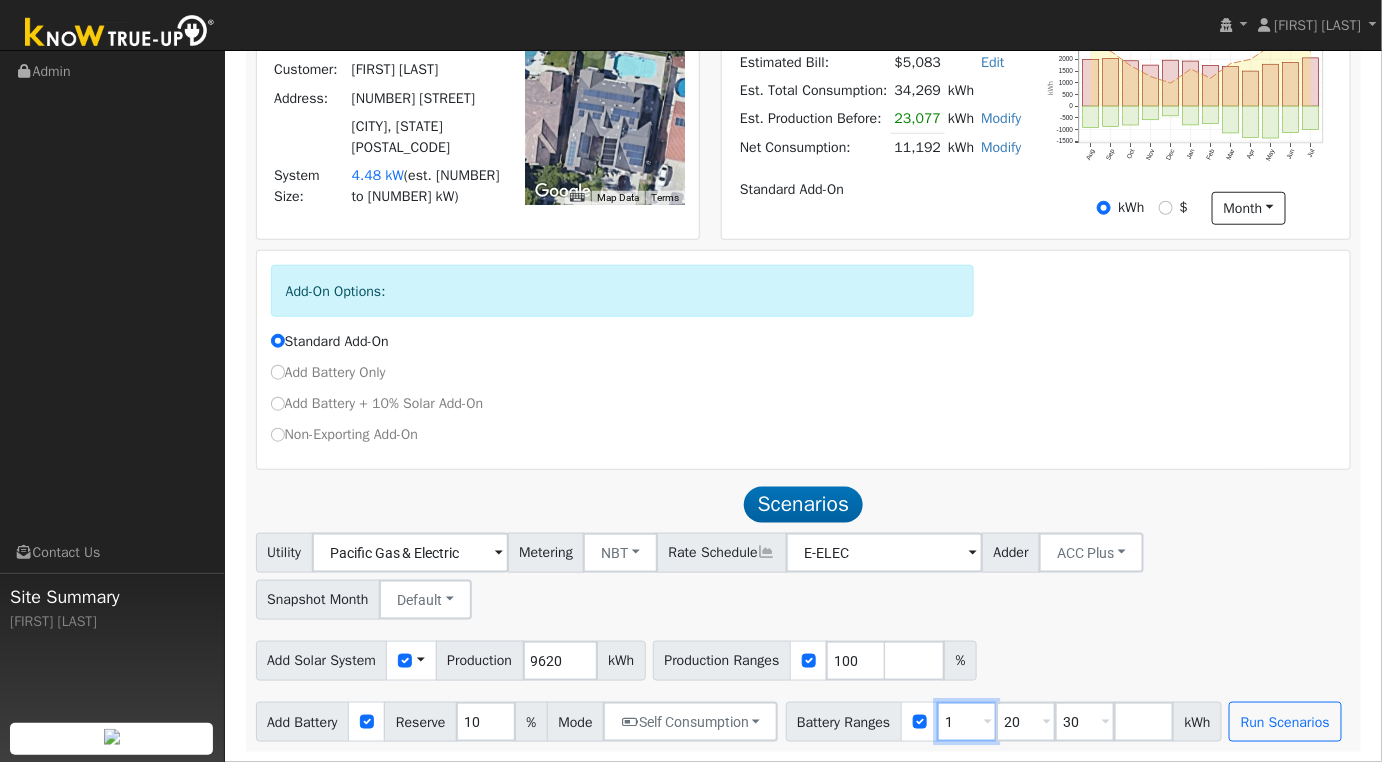 type on "20" 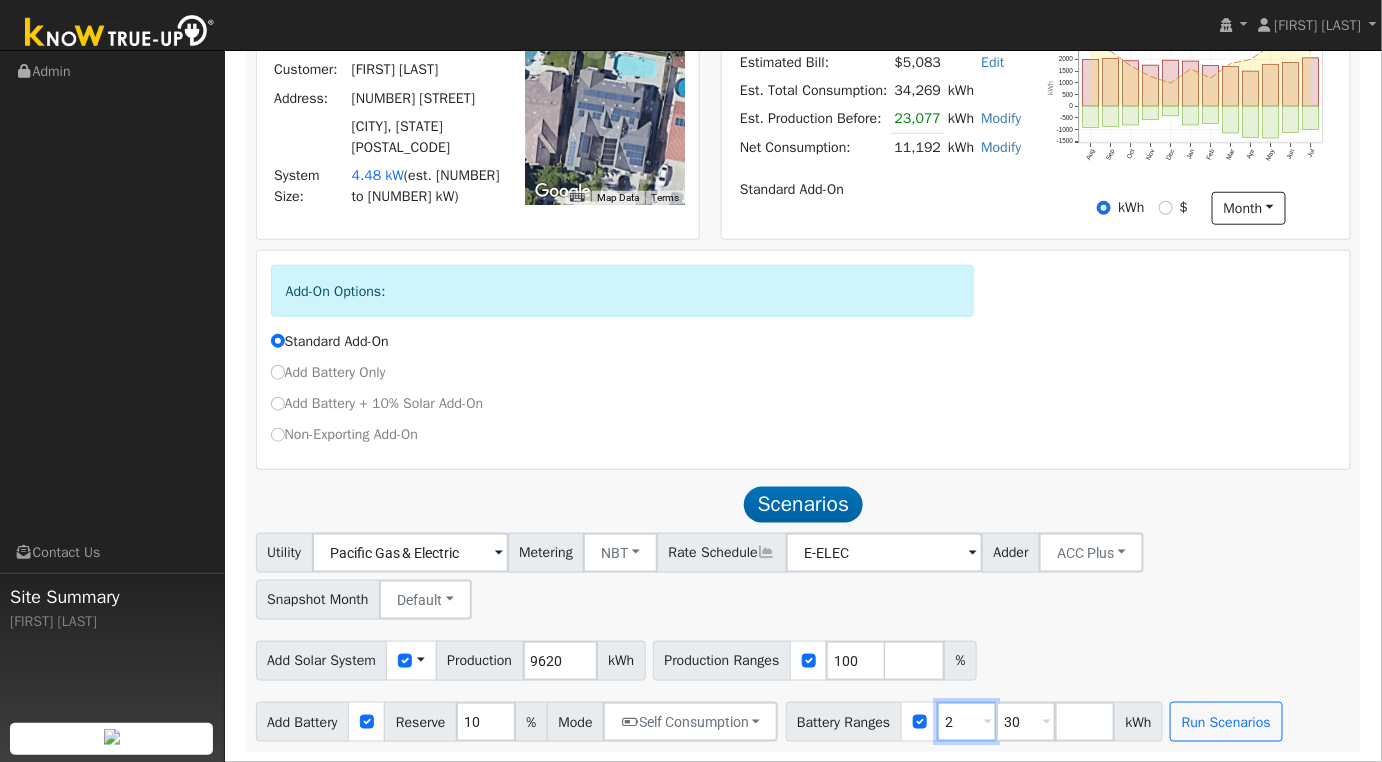 type on "30" 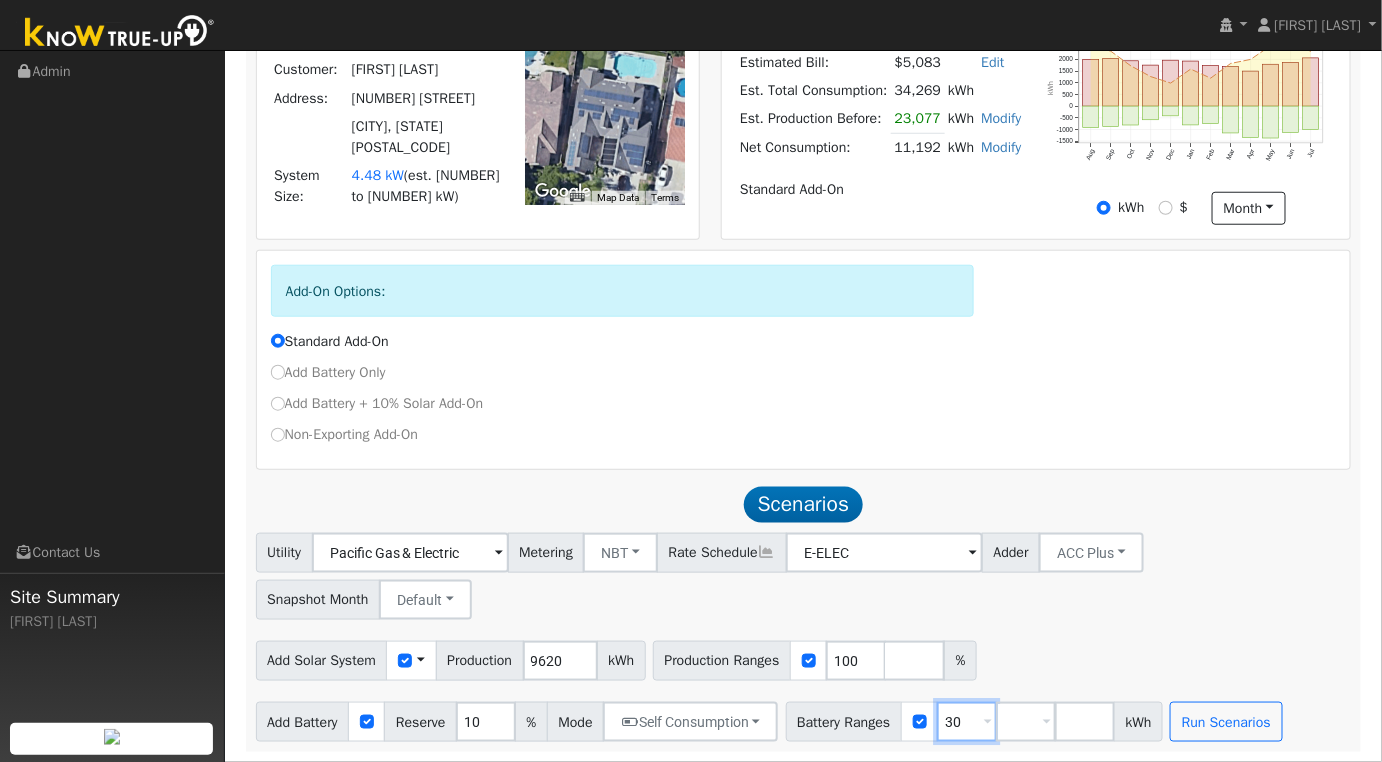 type on "3" 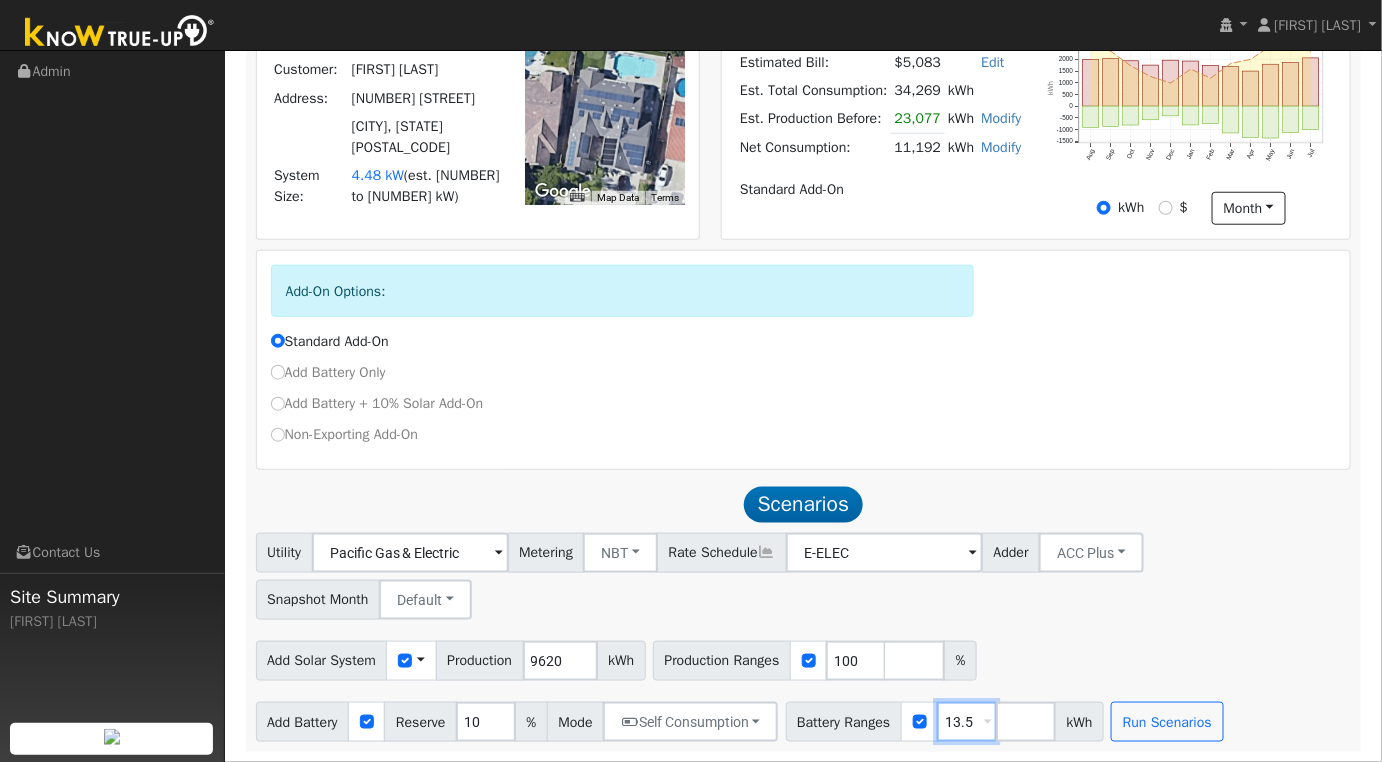 type on "13.5" 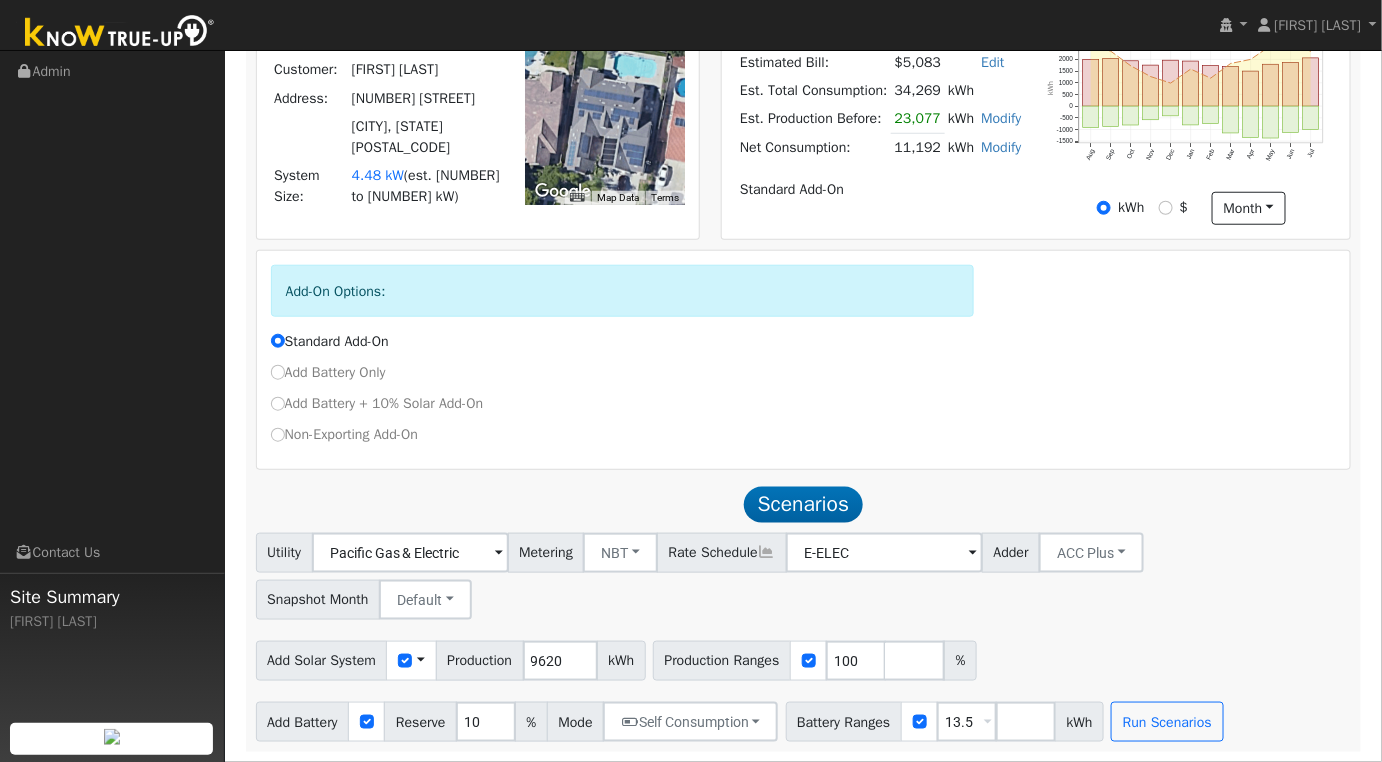 click on "Add Solar System Use CSV Data Production [NUMBER] kWh Production Ranges 100 %" at bounding box center (803, 657) 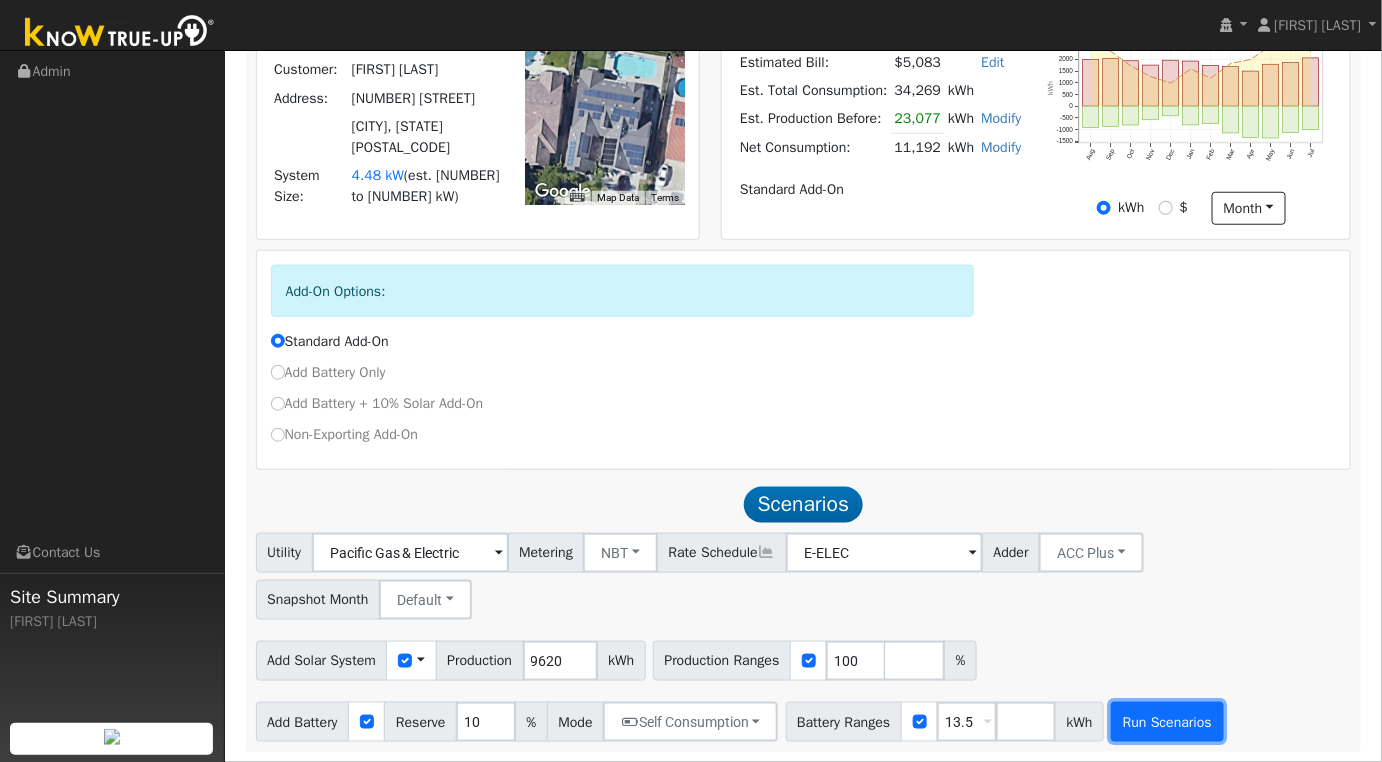 click on "Run Scenarios" at bounding box center (1167, 722) 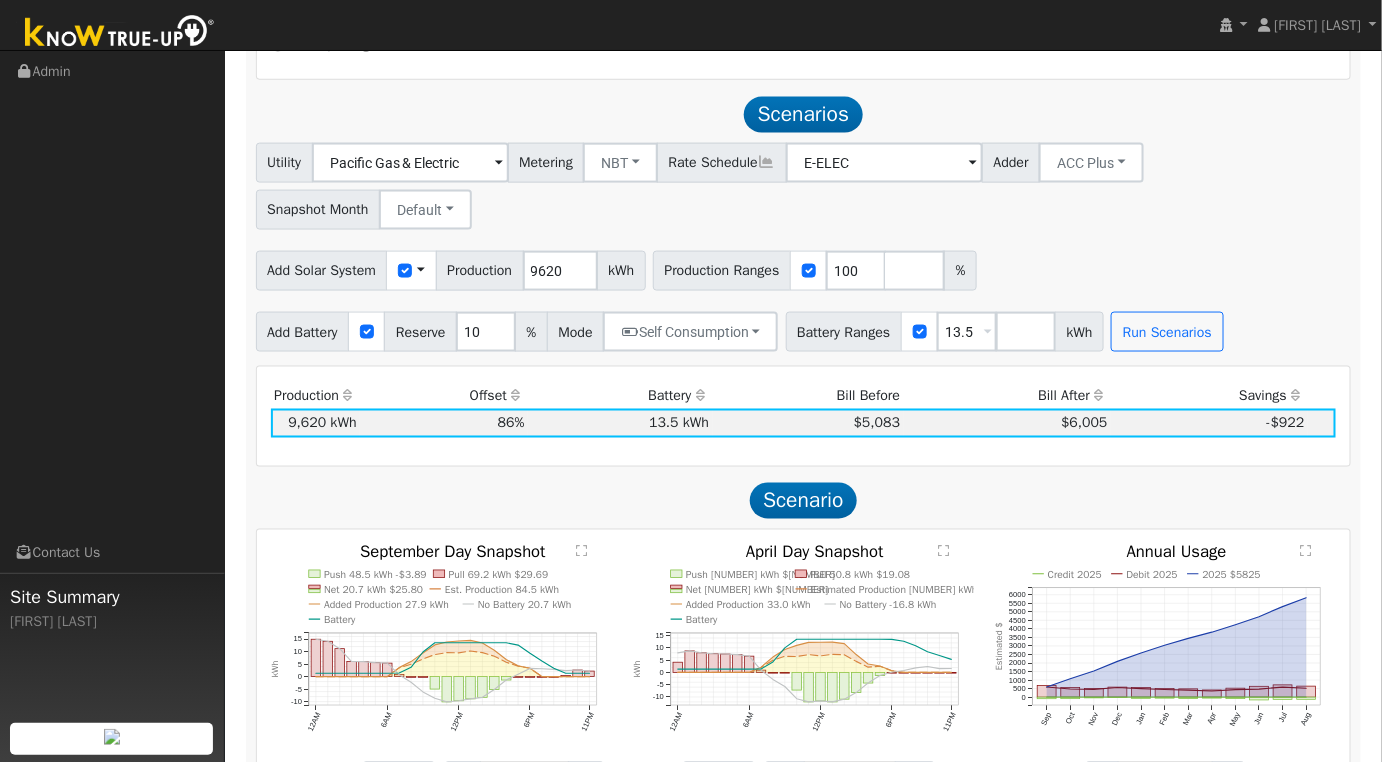 scroll, scrollTop: 896, scrollLeft: 0, axis: vertical 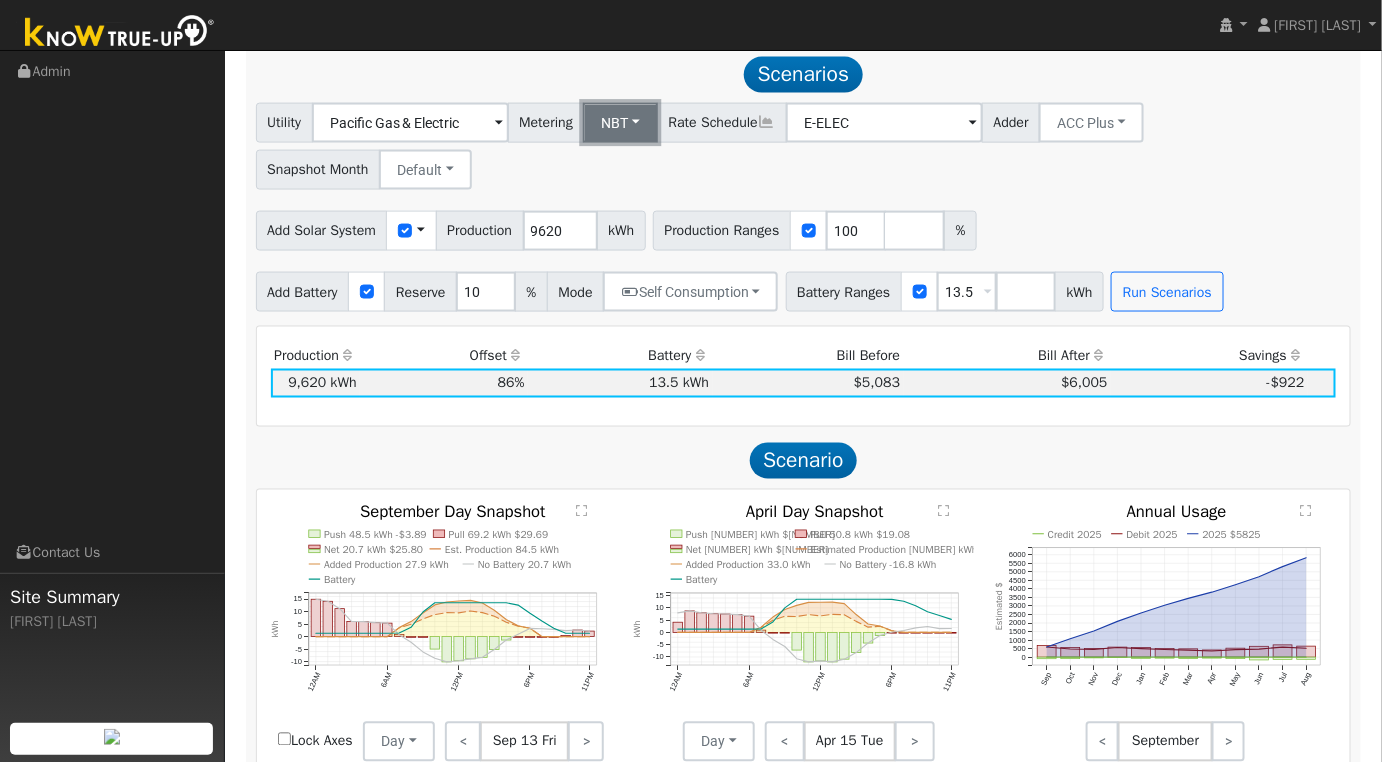 click on "NBT" at bounding box center (620, 123) 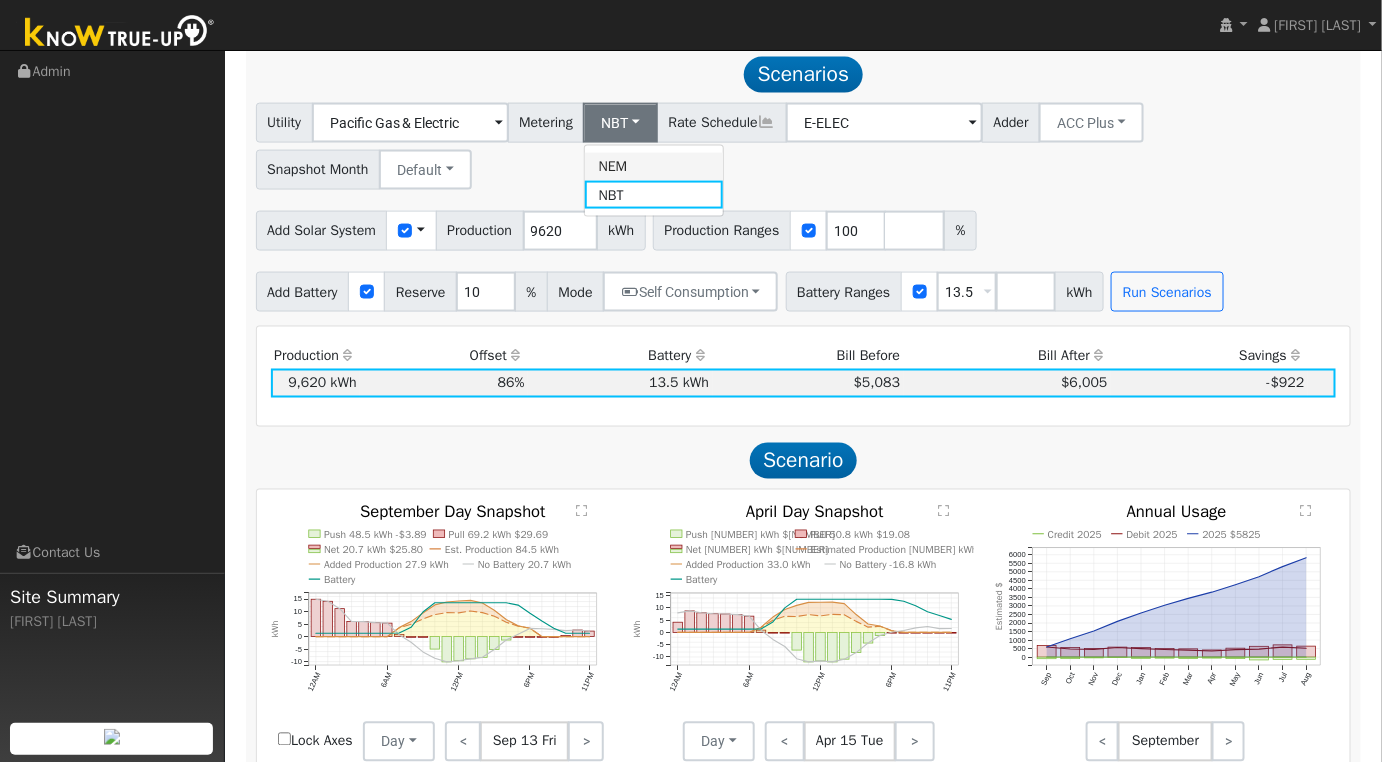 click on "NEM" at bounding box center (654, 167) 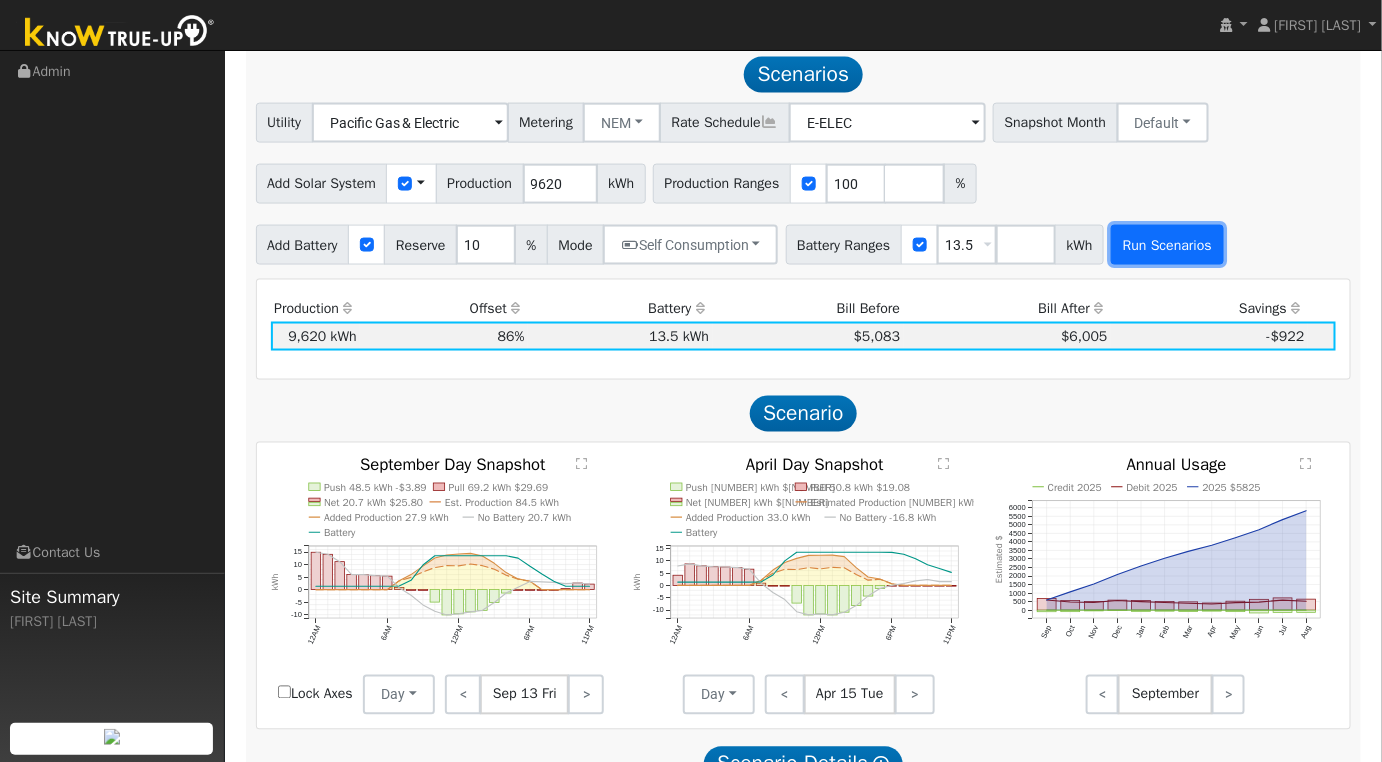click on "Run Scenarios" at bounding box center [1167, 245] 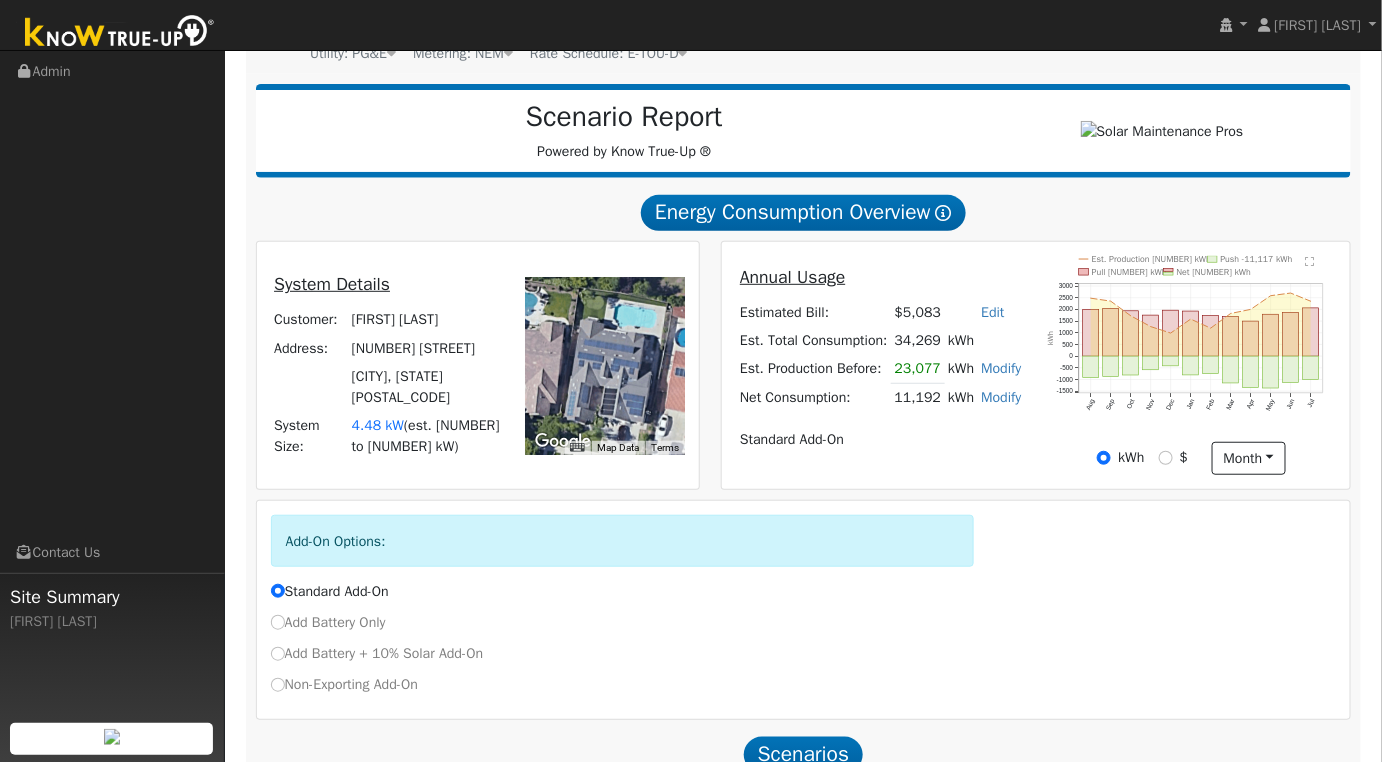 scroll, scrollTop: 0, scrollLeft: 0, axis: both 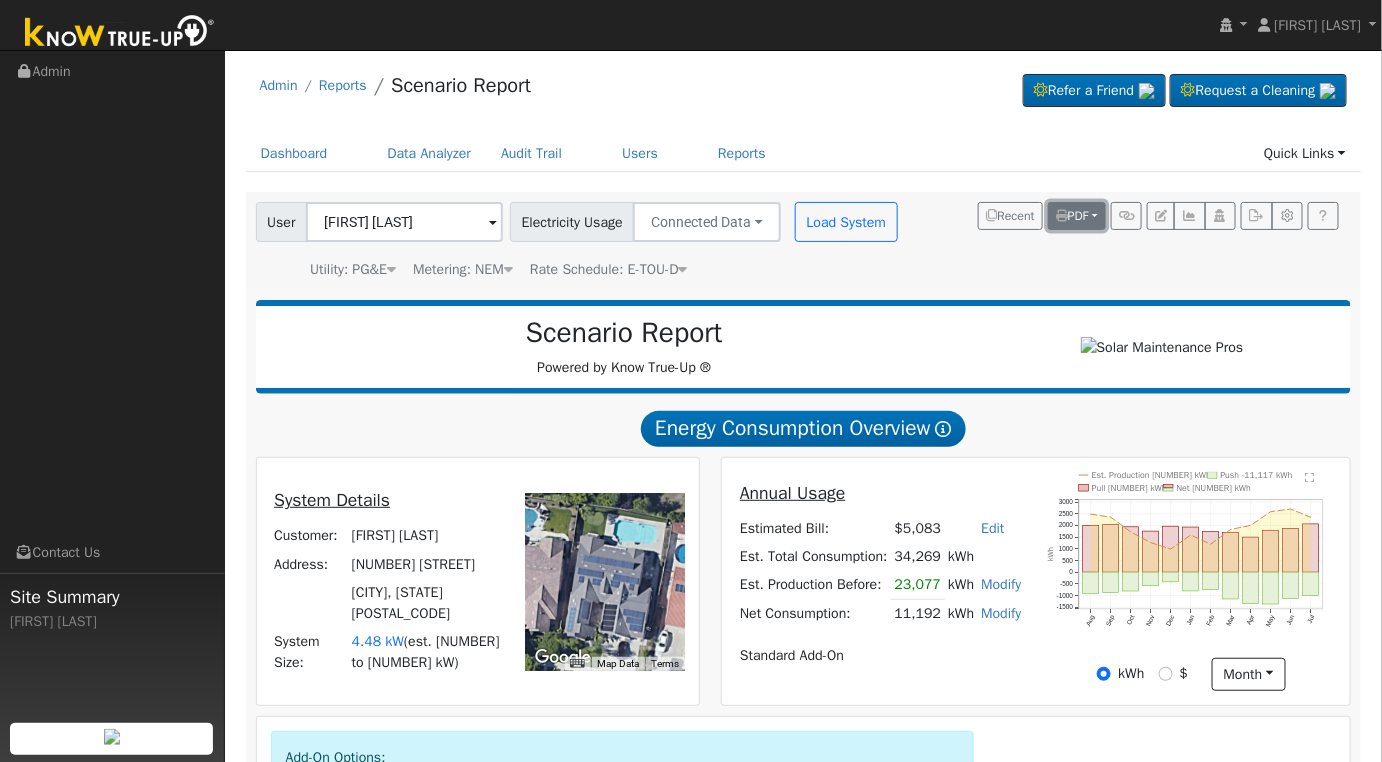 click on "PDF" at bounding box center (1072, 216) 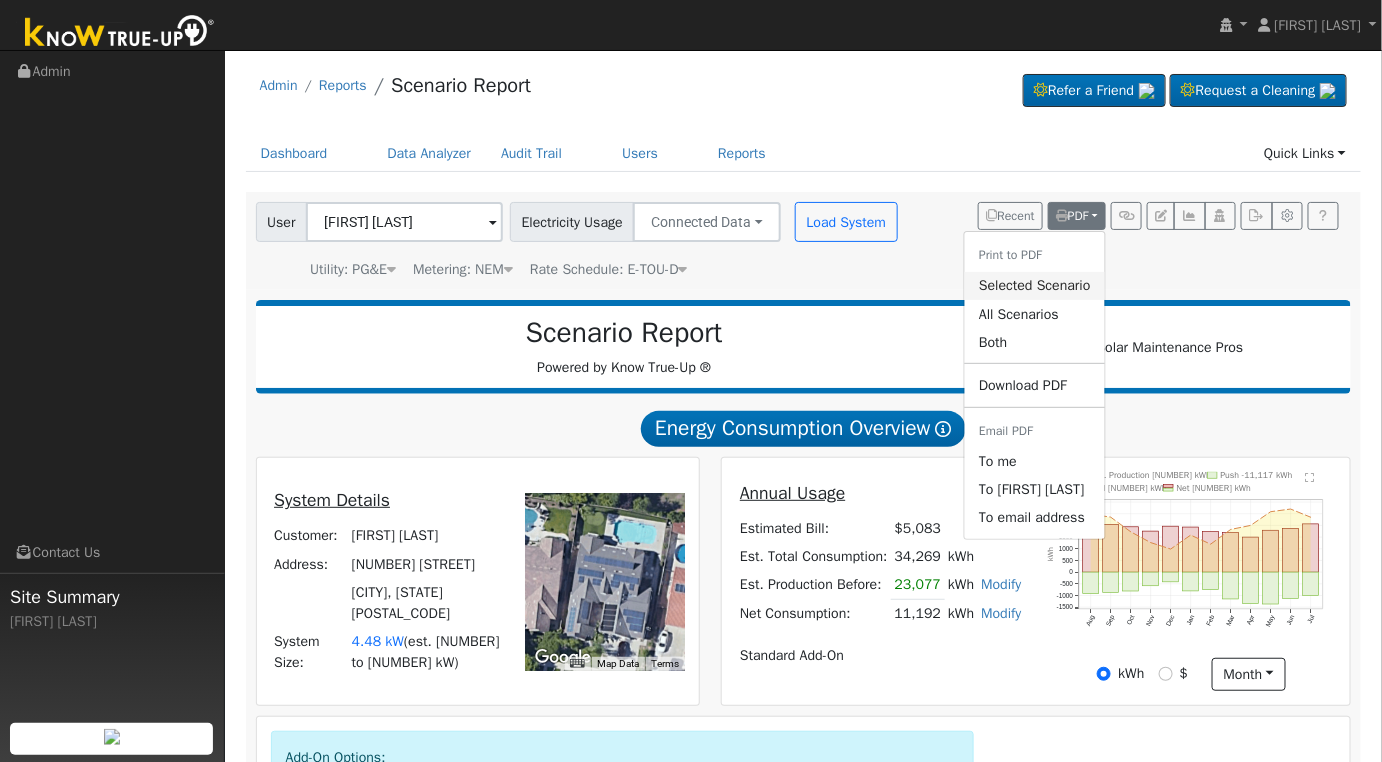 click on "Selected Scenario" at bounding box center (1035, 286) 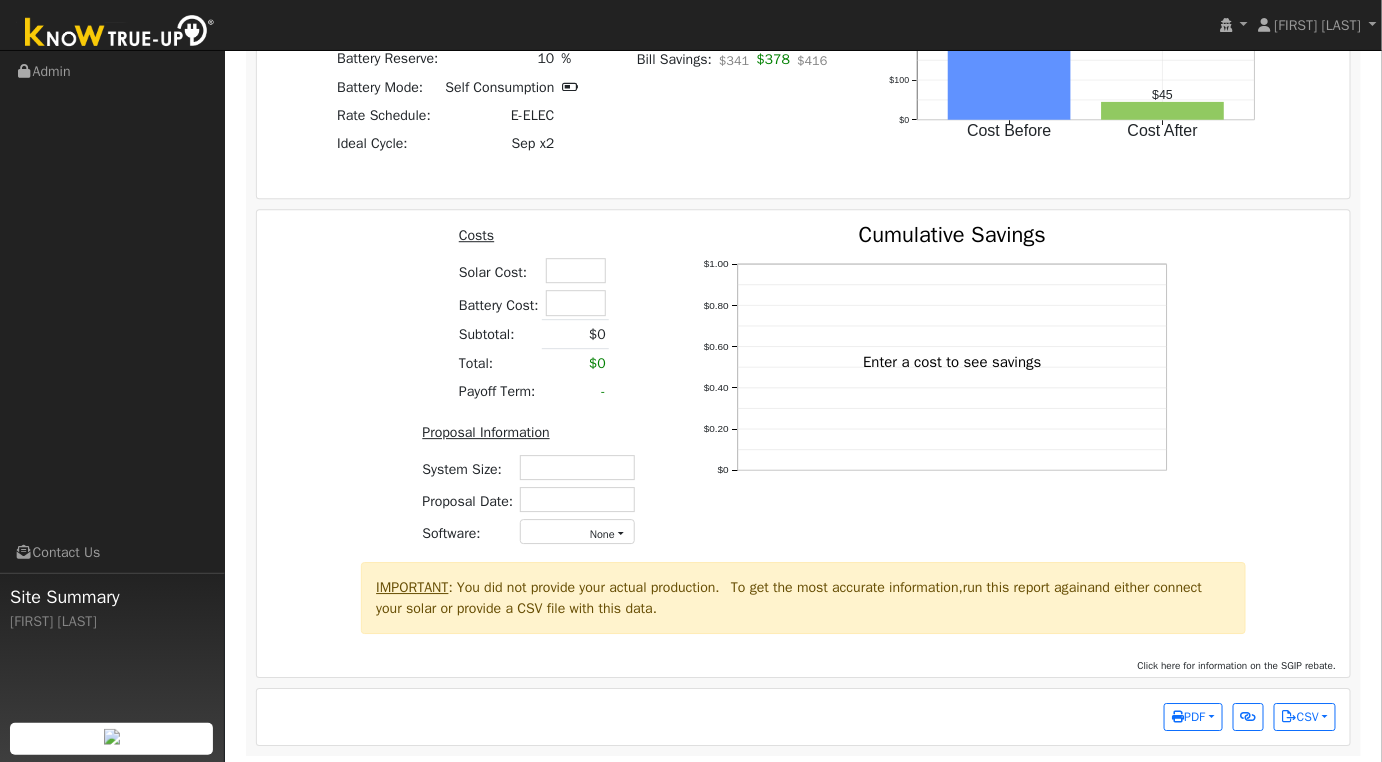 scroll, scrollTop: 1775, scrollLeft: 0, axis: vertical 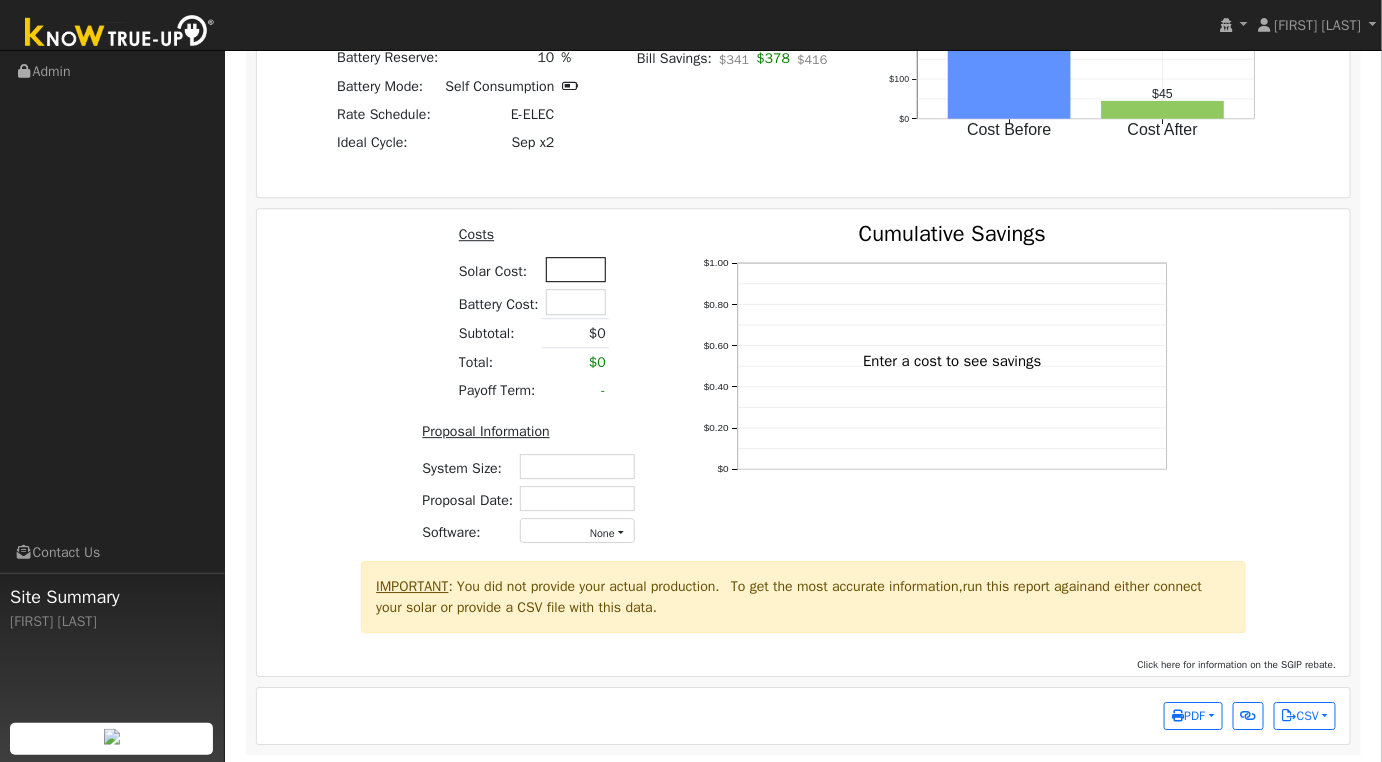 click at bounding box center (576, 269) 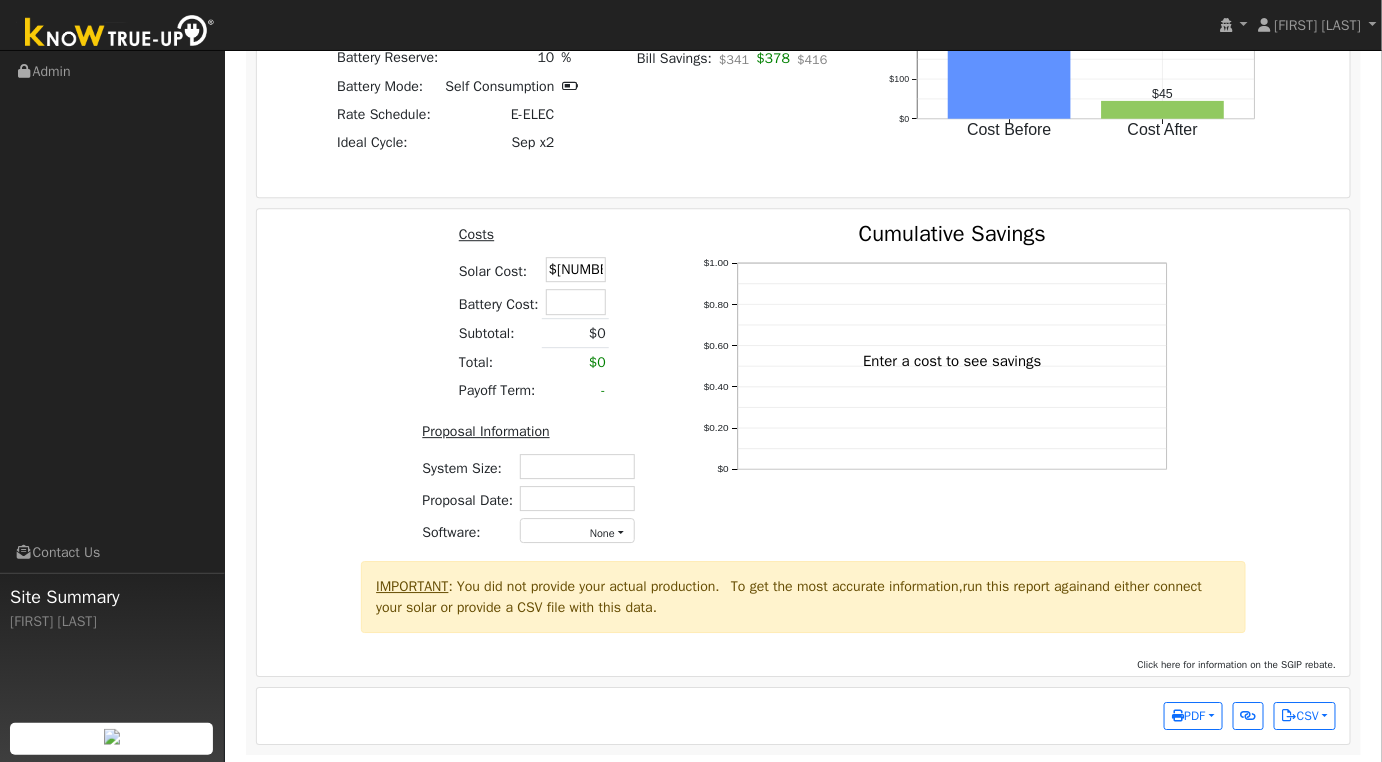 click on "Costs Solar Cost: $[NUMBER] Battery Cost: Subtotal: $0 Total: $0 Payoff Term: - Proposal Information System Size: Proposal Date: Software: None - None - Aurora Energy Toolbase OpenSolar Solo Solargraf - Other - $0 $0.20 $0.40 $0.60 $0.80 $1.00 Cumulative Savings Enter a cost to see savings" at bounding box center (804, 392) 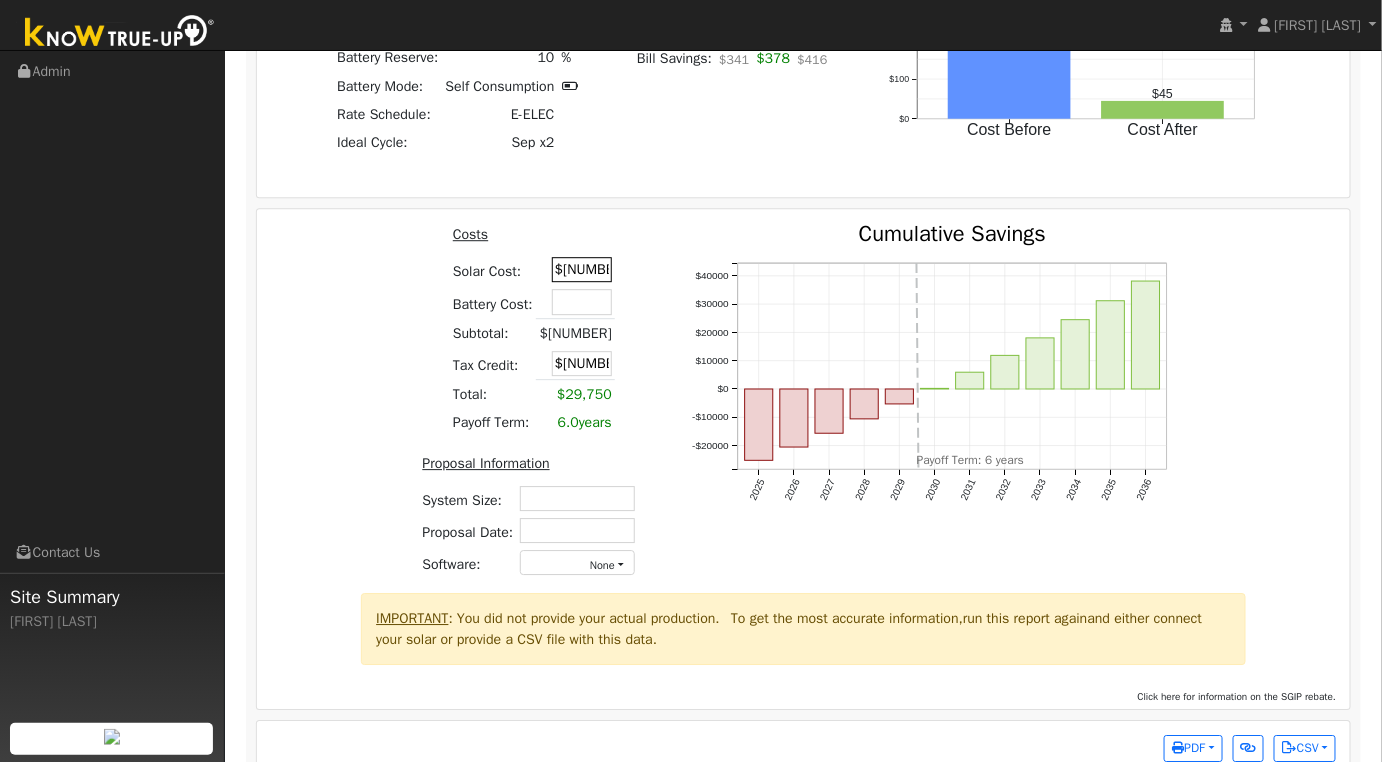 click on "$[NUMBER]" at bounding box center [582, 269] 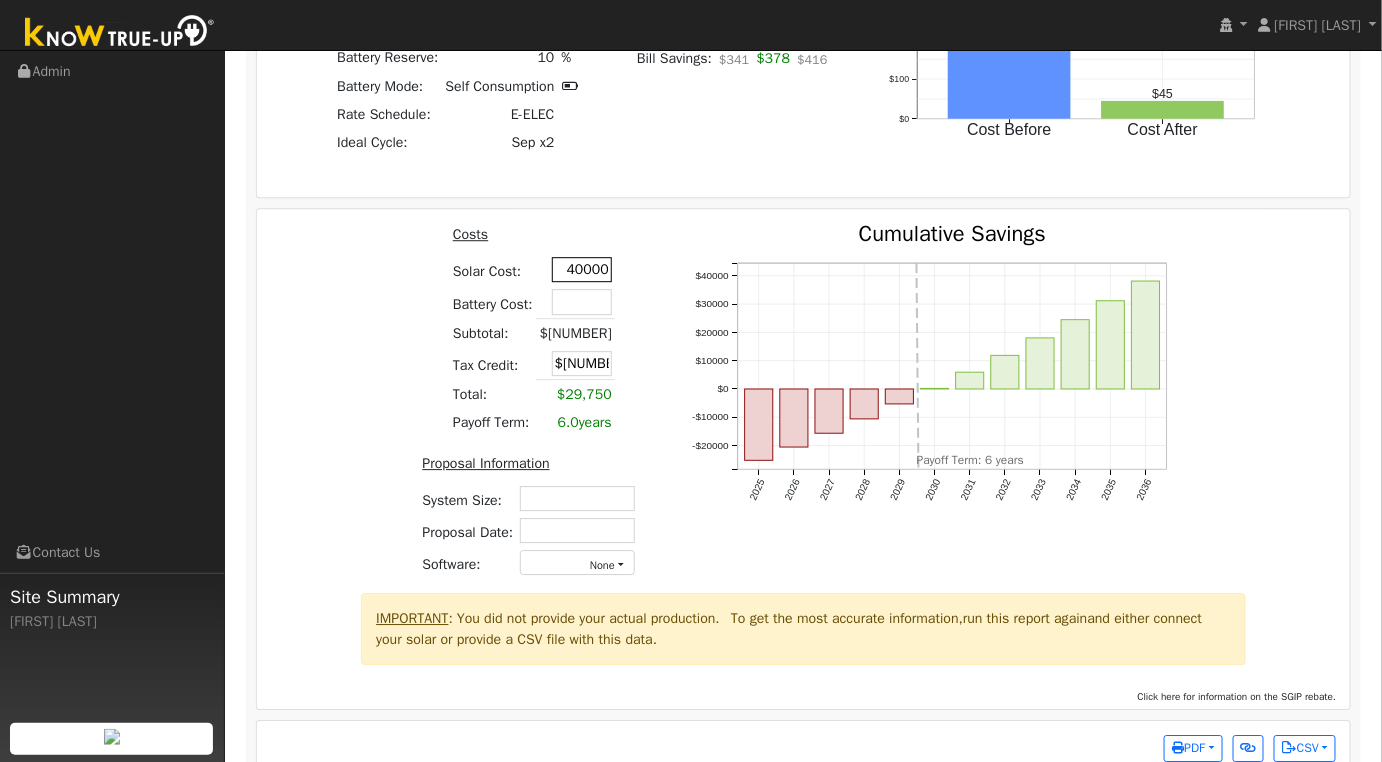 type on "$[NUMBER]" 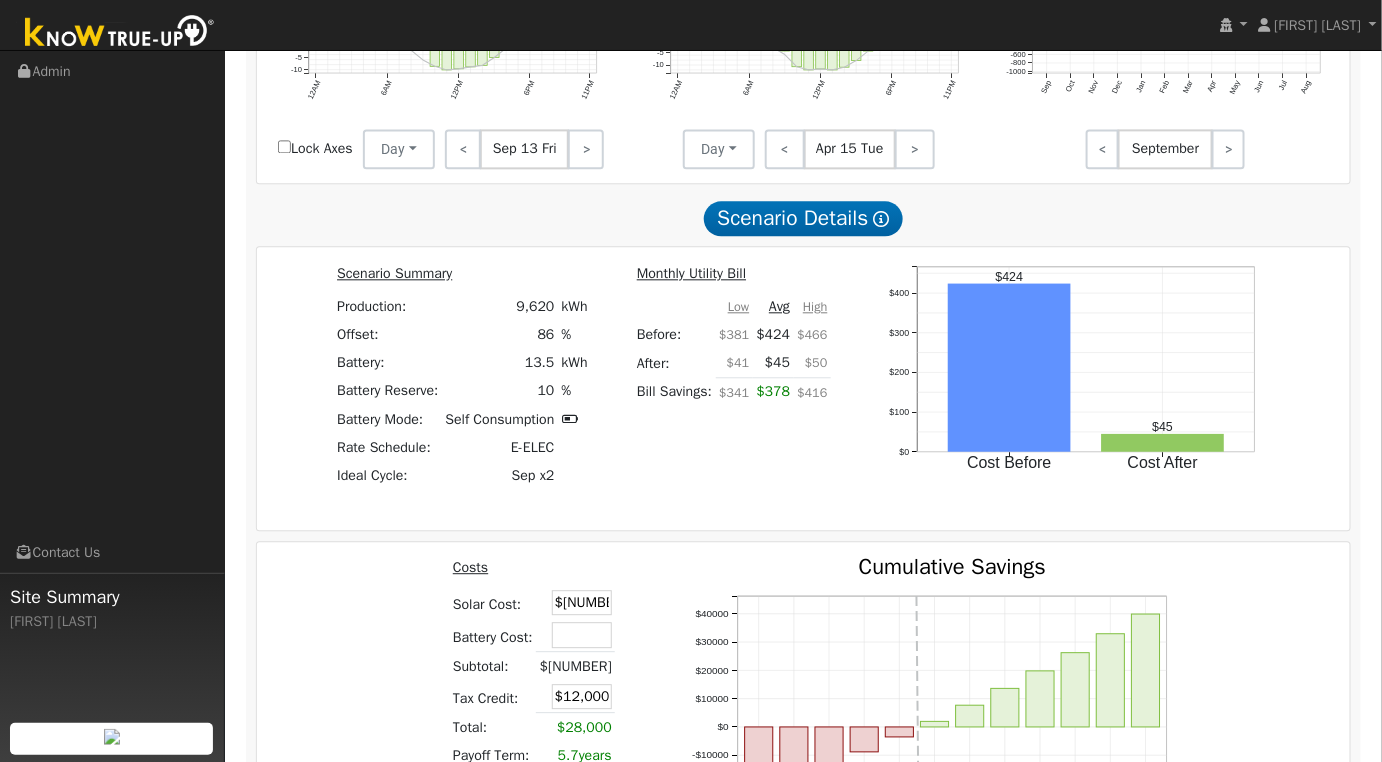 scroll, scrollTop: 775, scrollLeft: 0, axis: vertical 